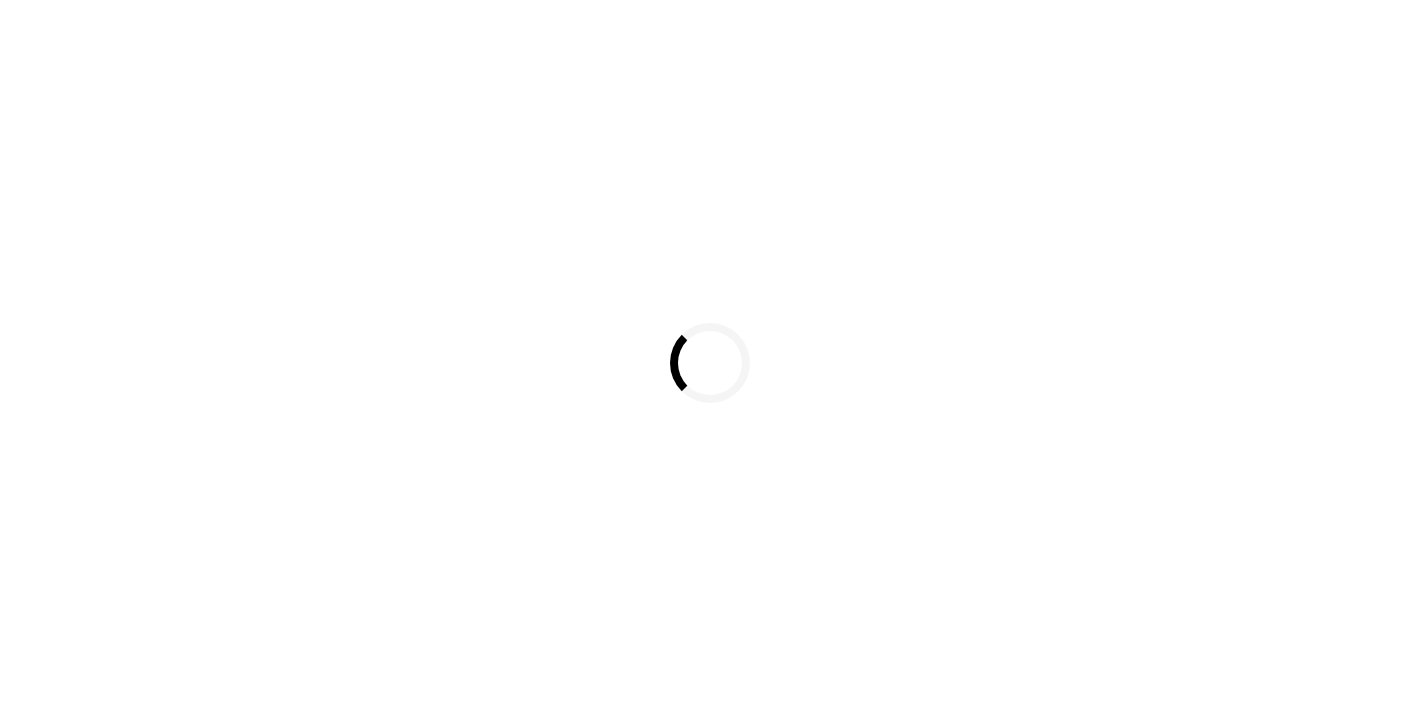 scroll, scrollTop: 0, scrollLeft: 0, axis: both 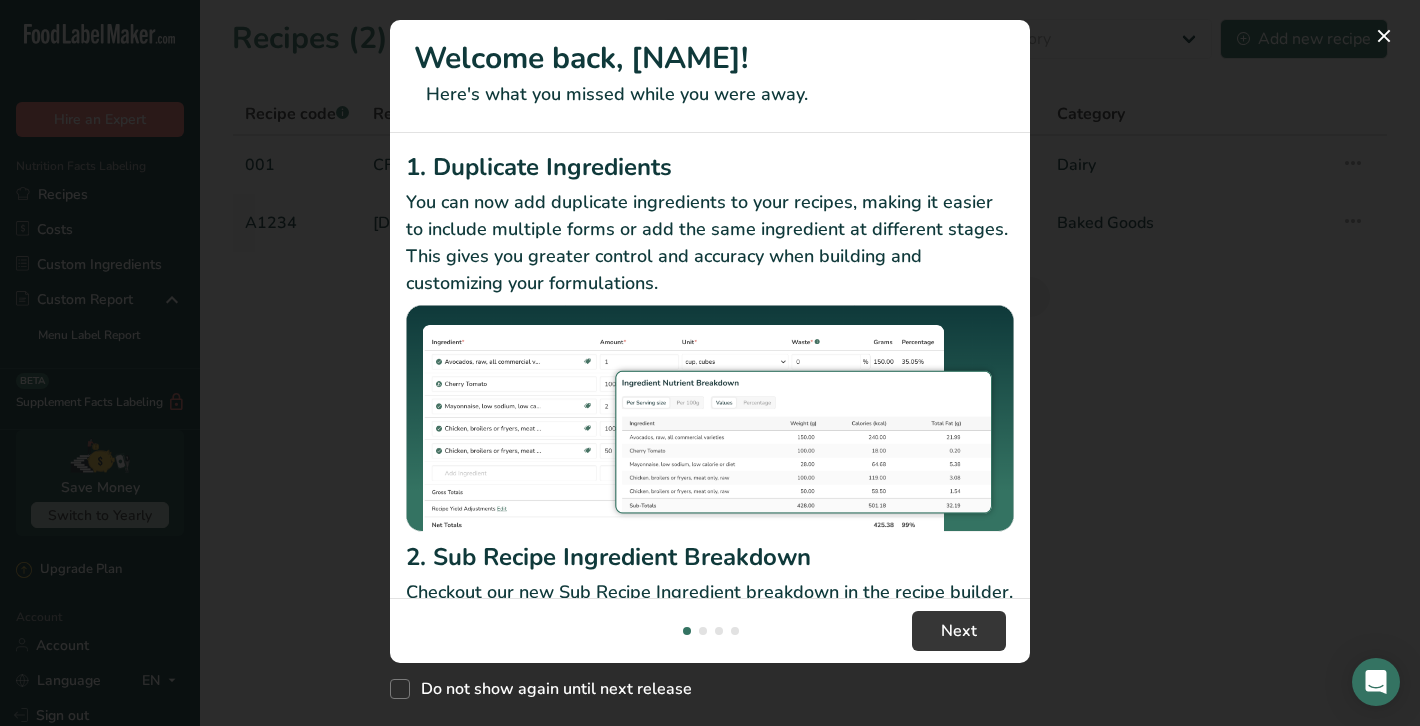 click at bounding box center (710, 363) 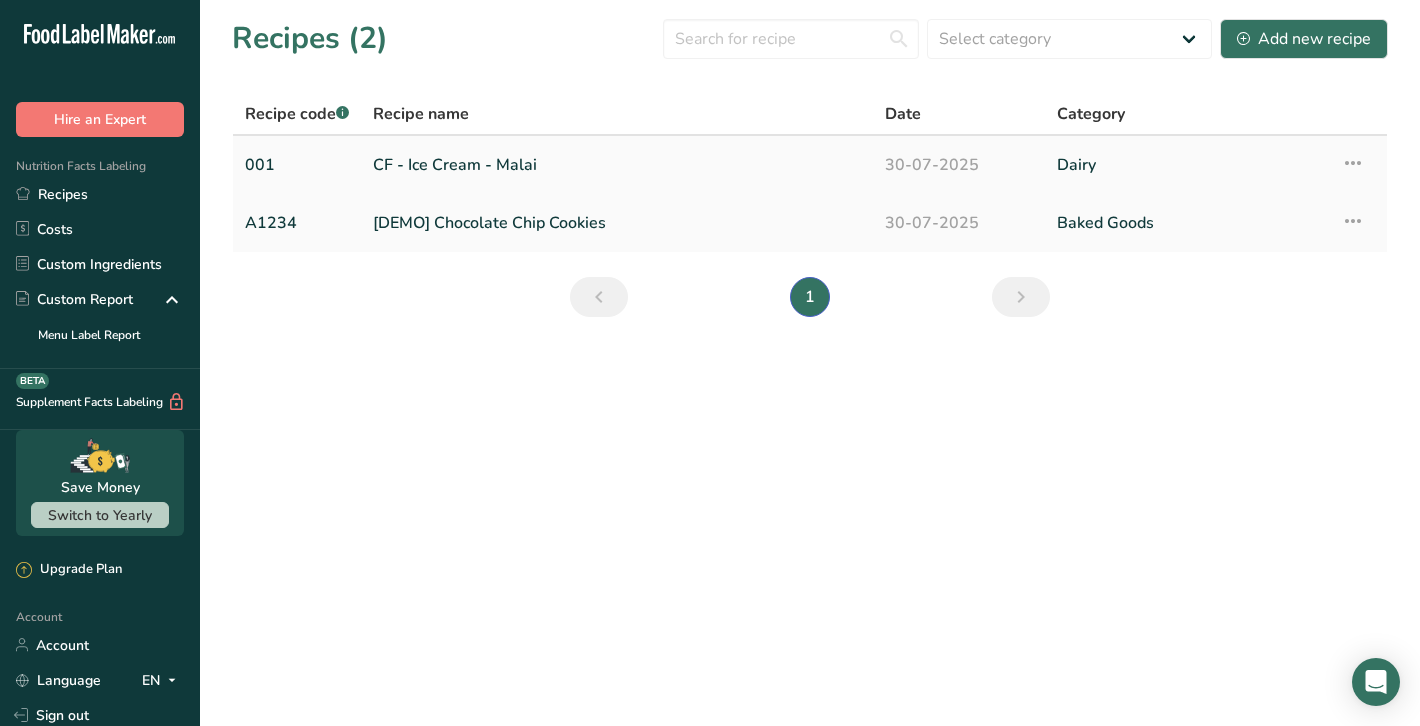 click on "CF - Ice Cream - Malai" at bounding box center (617, 165) 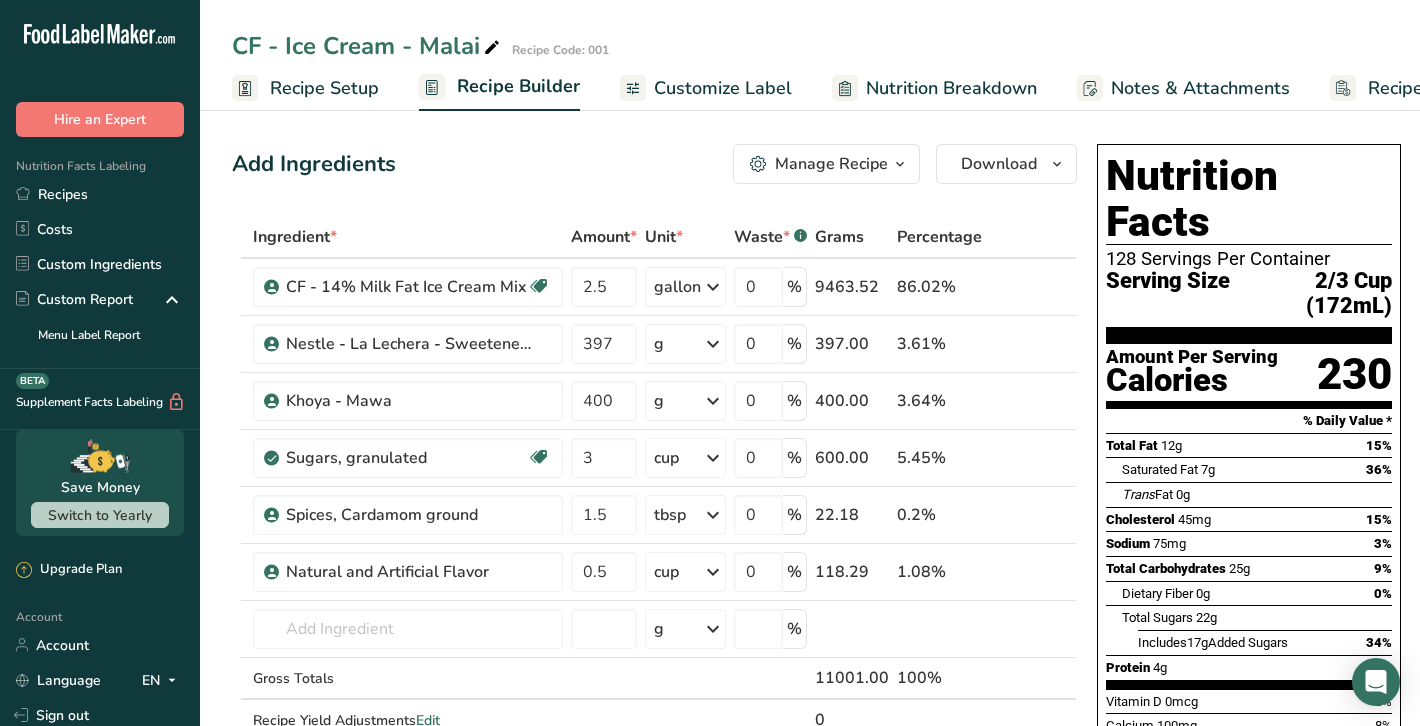 click on "Recipe Setup" at bounding box center [305, 88] 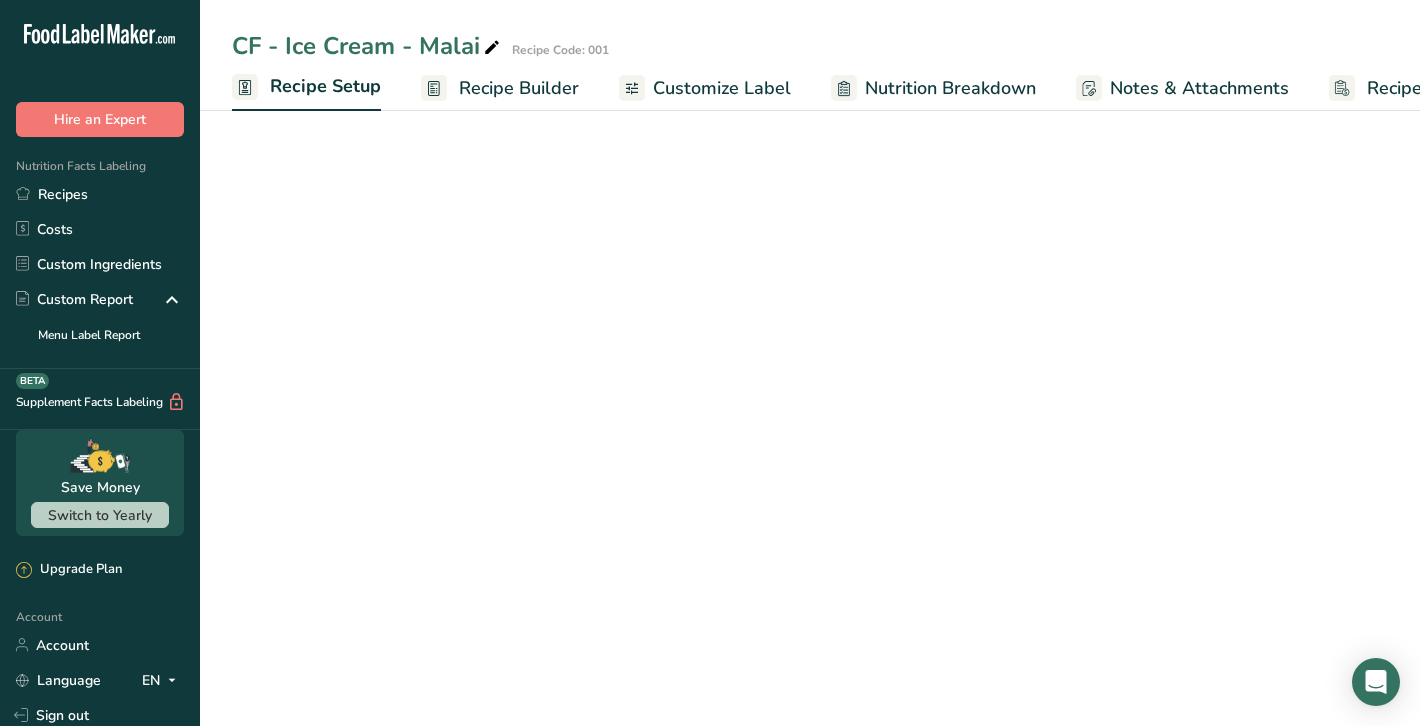 scroll, scrollTop: 0, scrollLeft: 7, axis: horizontal 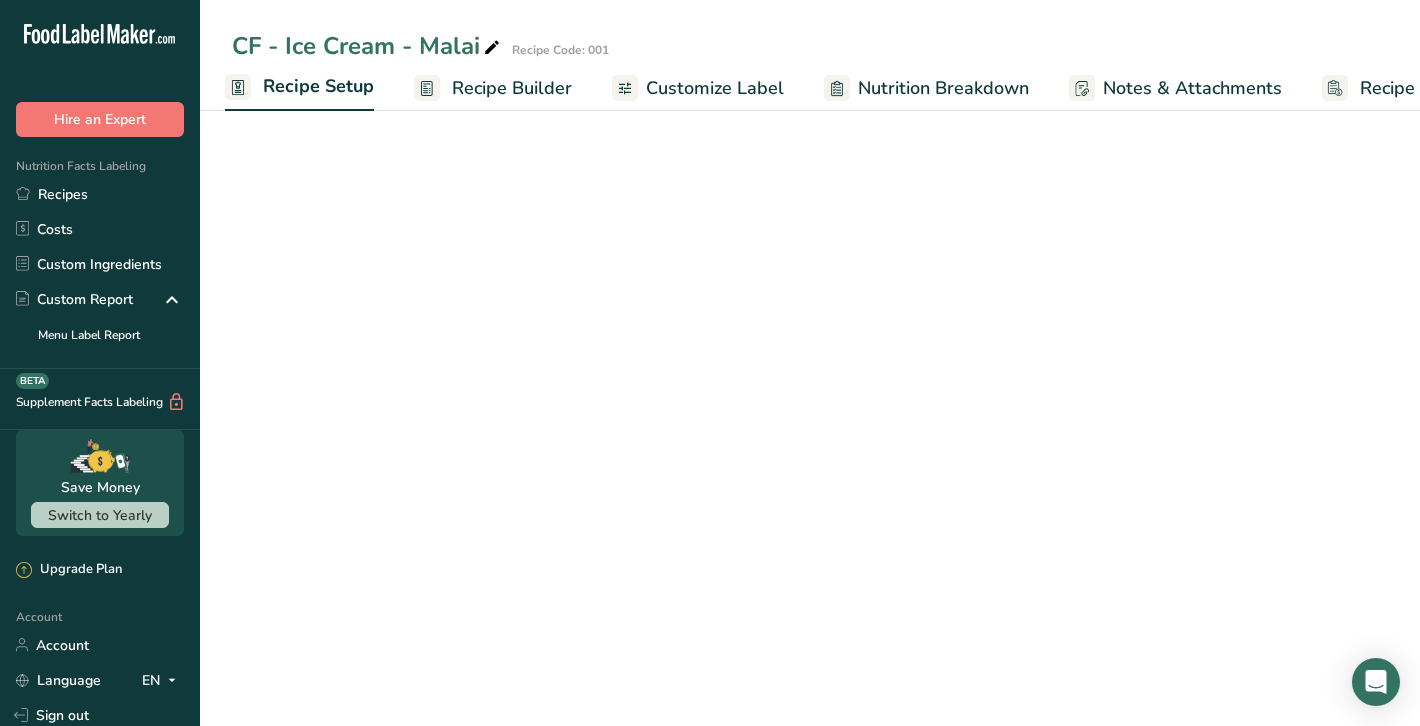 select on "22" 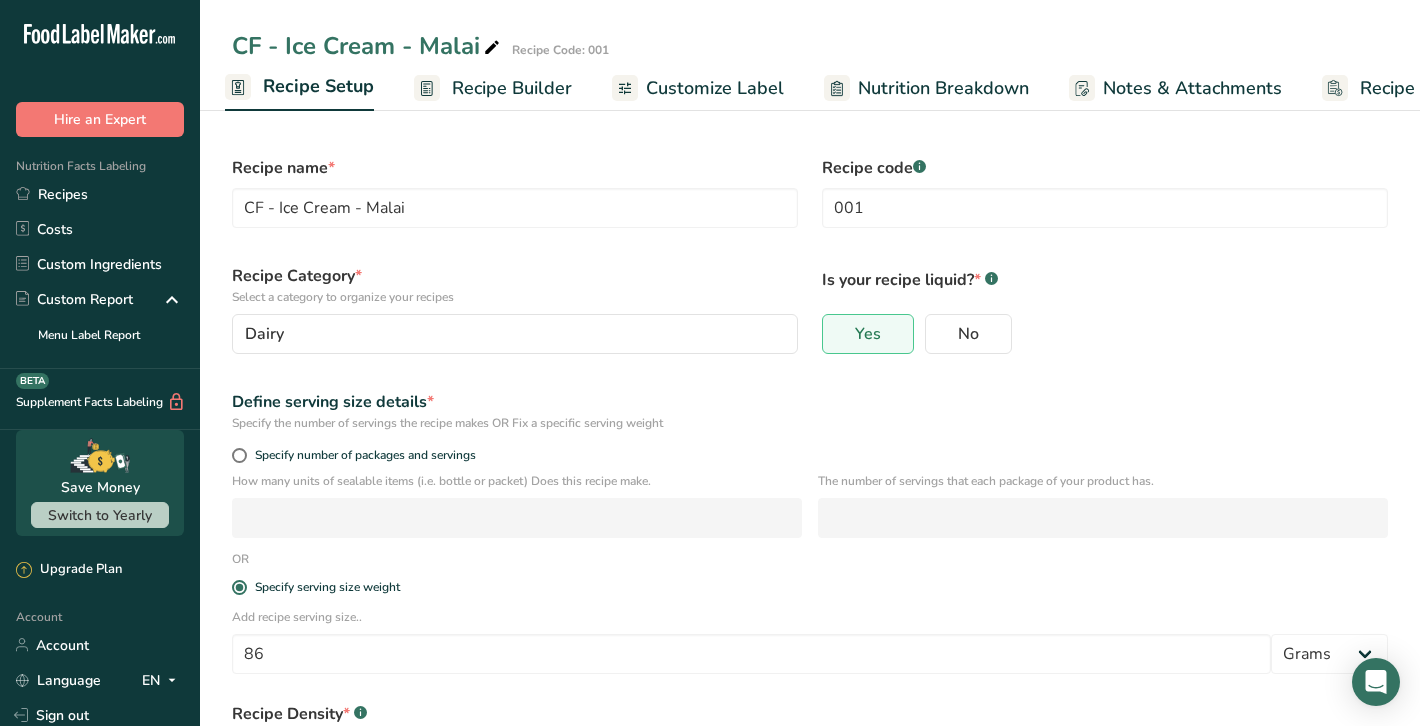 click on "Recipe code
.a-a{fill:#347362;}.b-a{fill:#fff;}           001" at bounding box center (1105, 192) 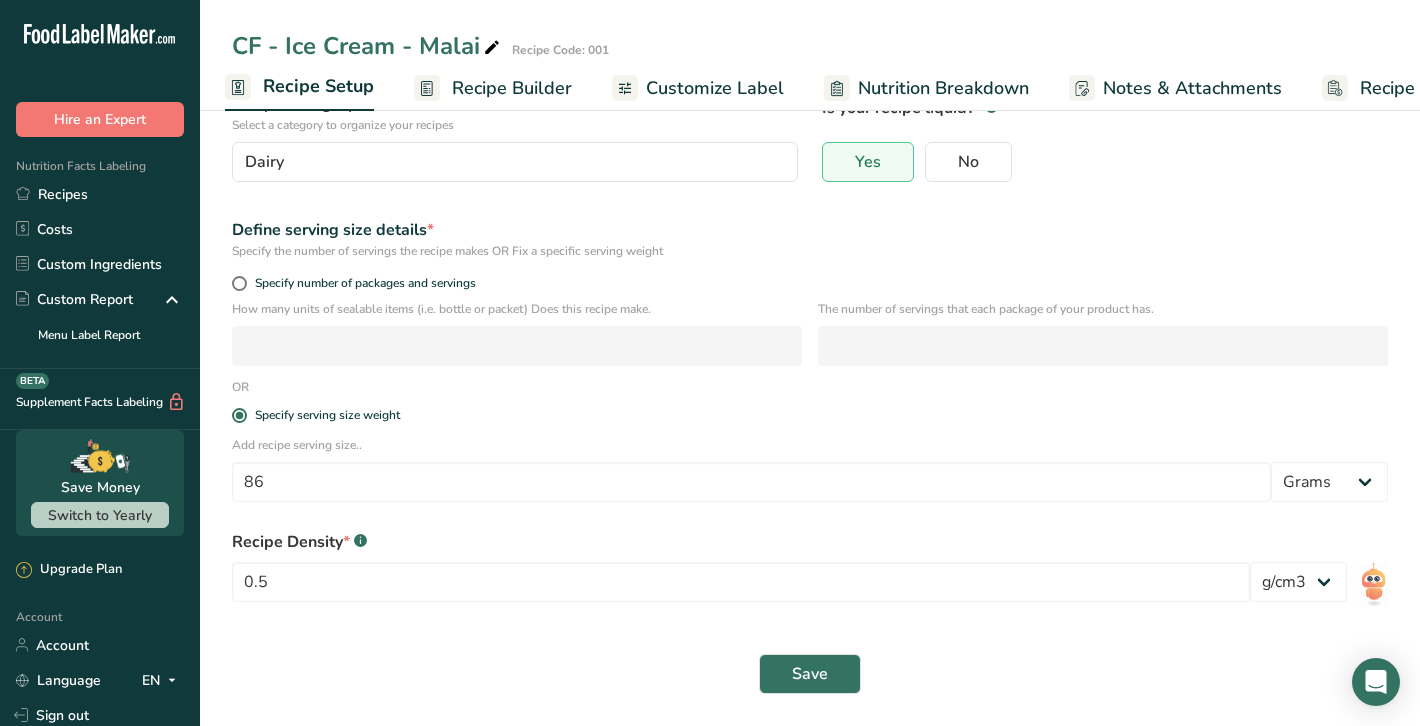 scroll, scrollTop: 172, scrollLeft: 0, axis: vertical 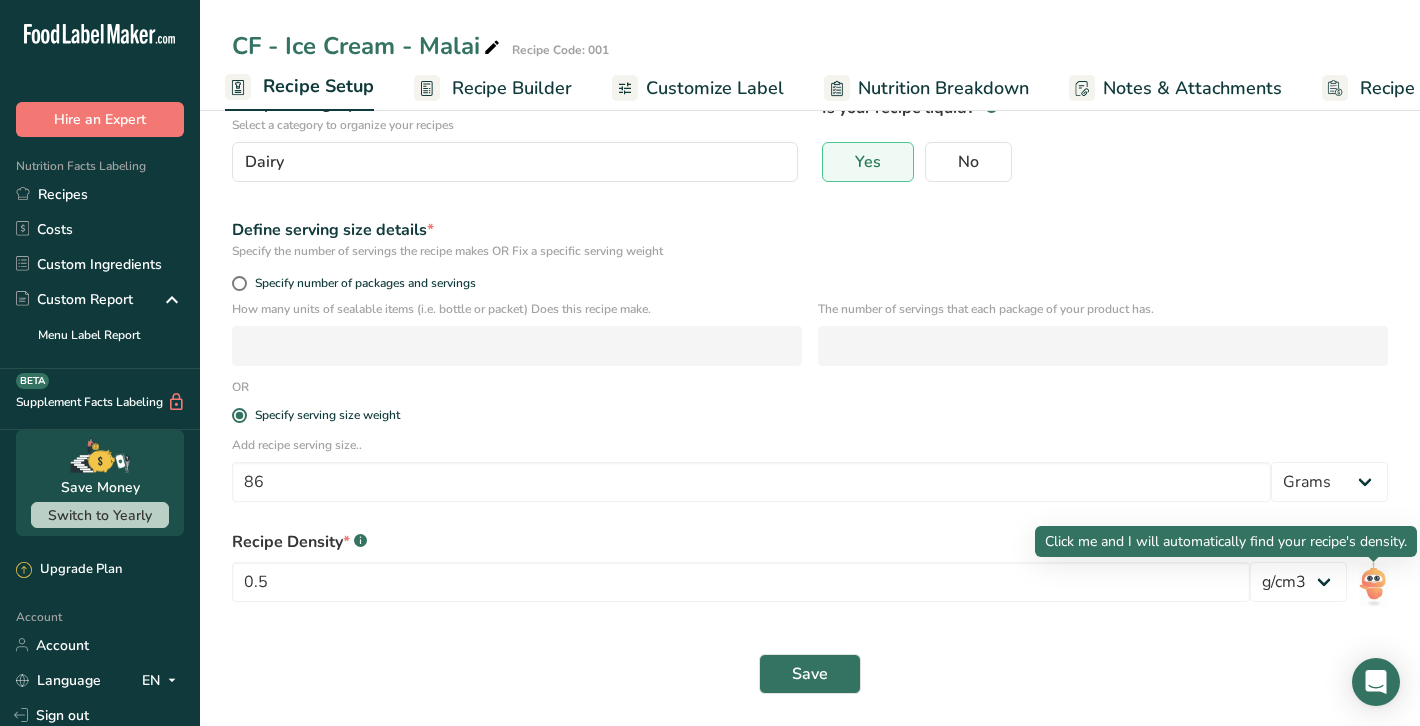click at bounding box center (1373, 584) 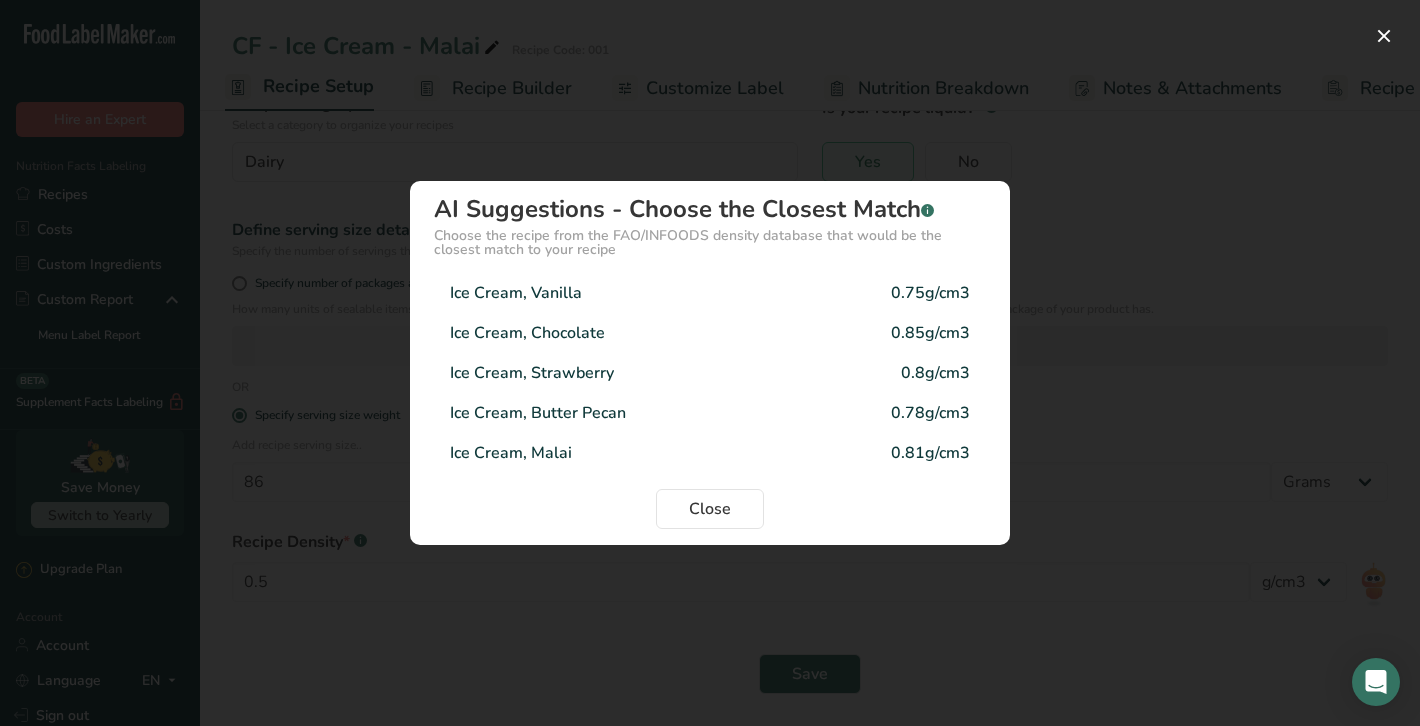 click on "Ice Cream, Malai   0.81g/cm3" at bounding box center (710, 453) 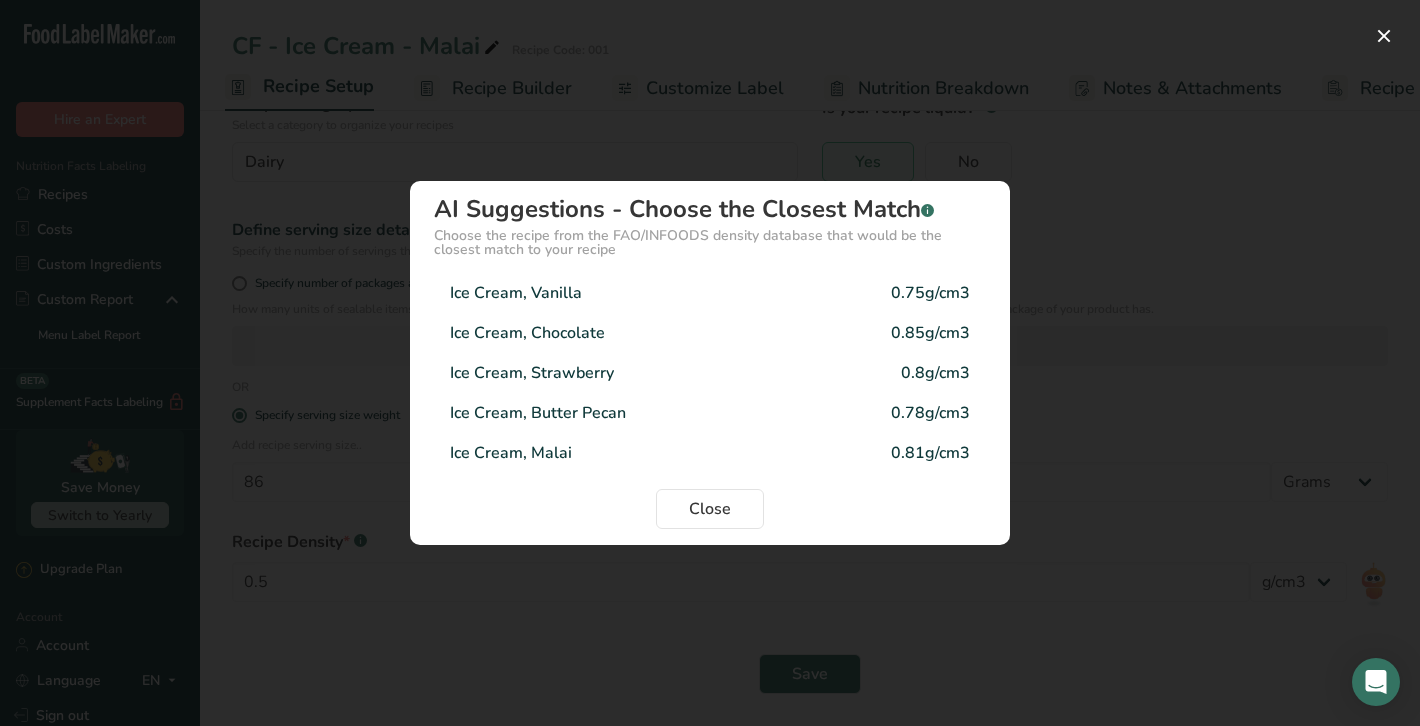 type on "0.81" 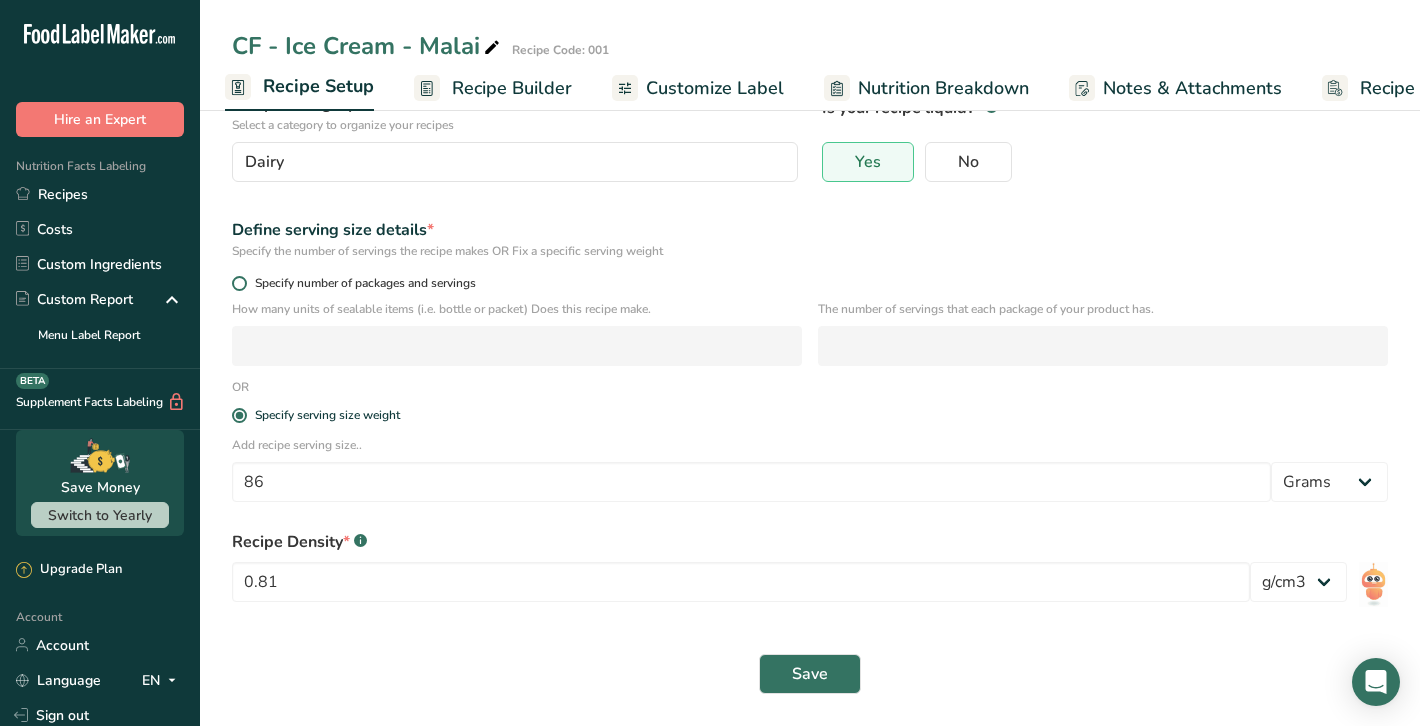 click on "Specify number of packages and servings" at bounding box center [361, 283] 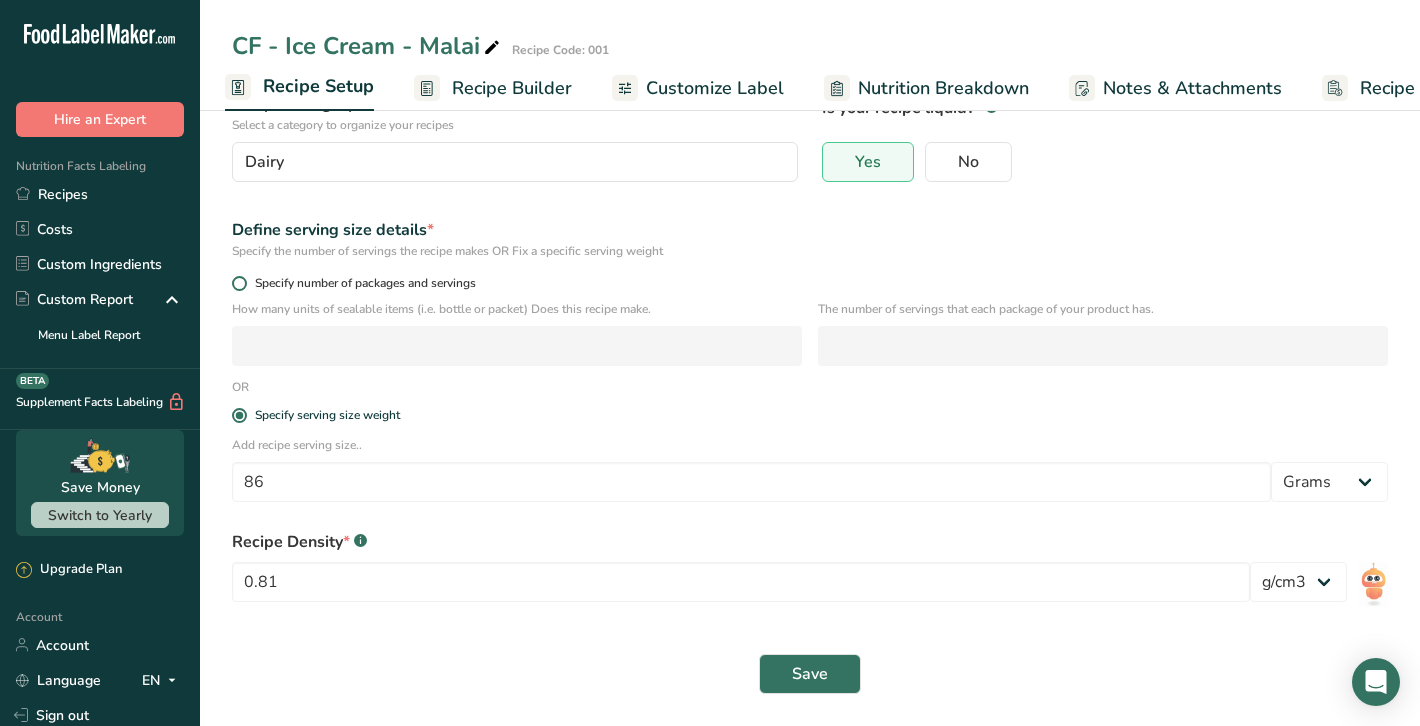 click on "Specify number of packages and servings" at bounding box center (238, 283) 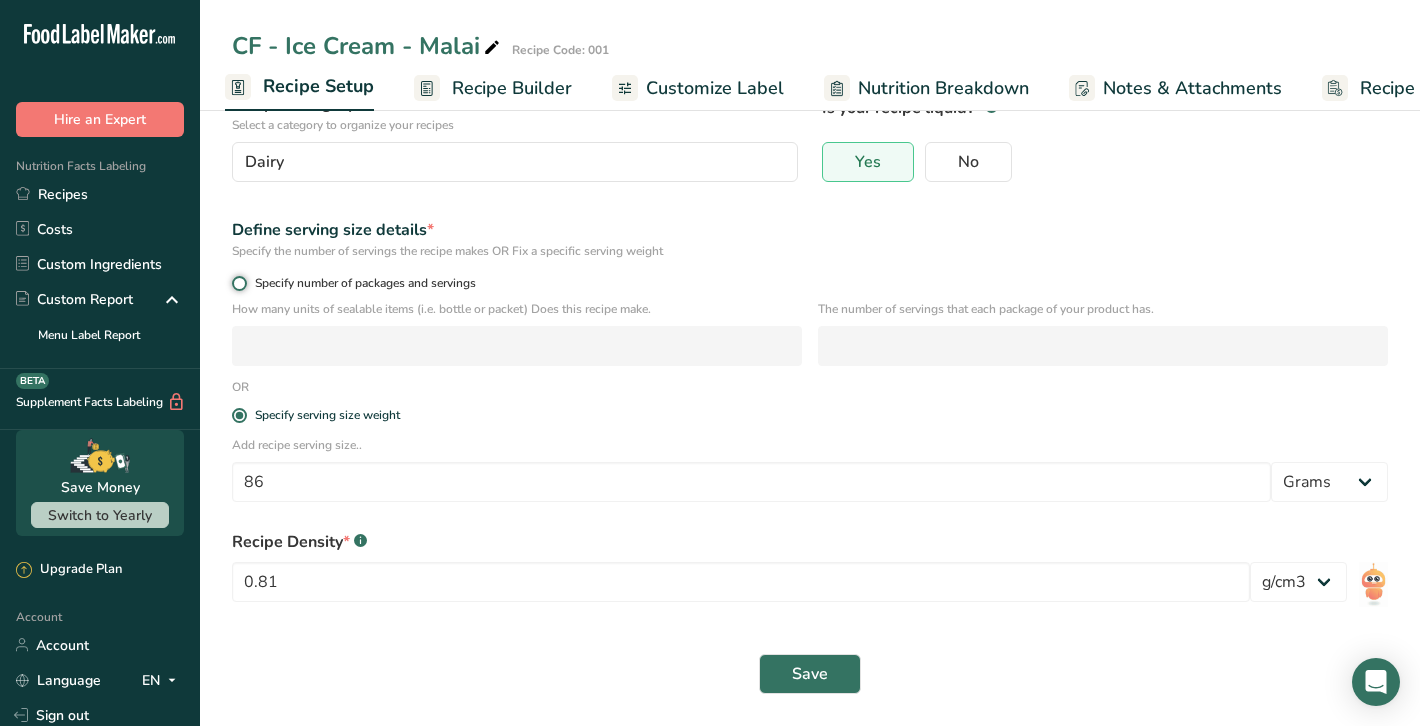 radio on "true" 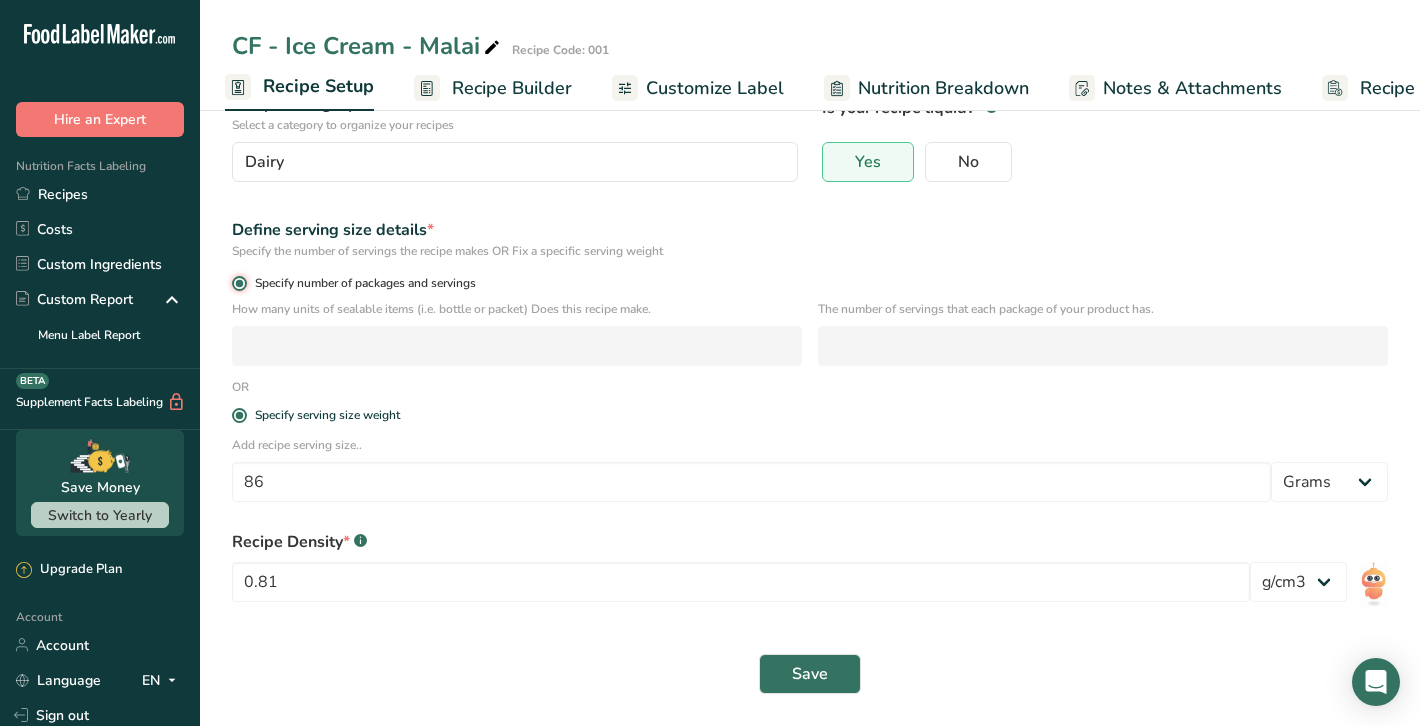 radio on "false" 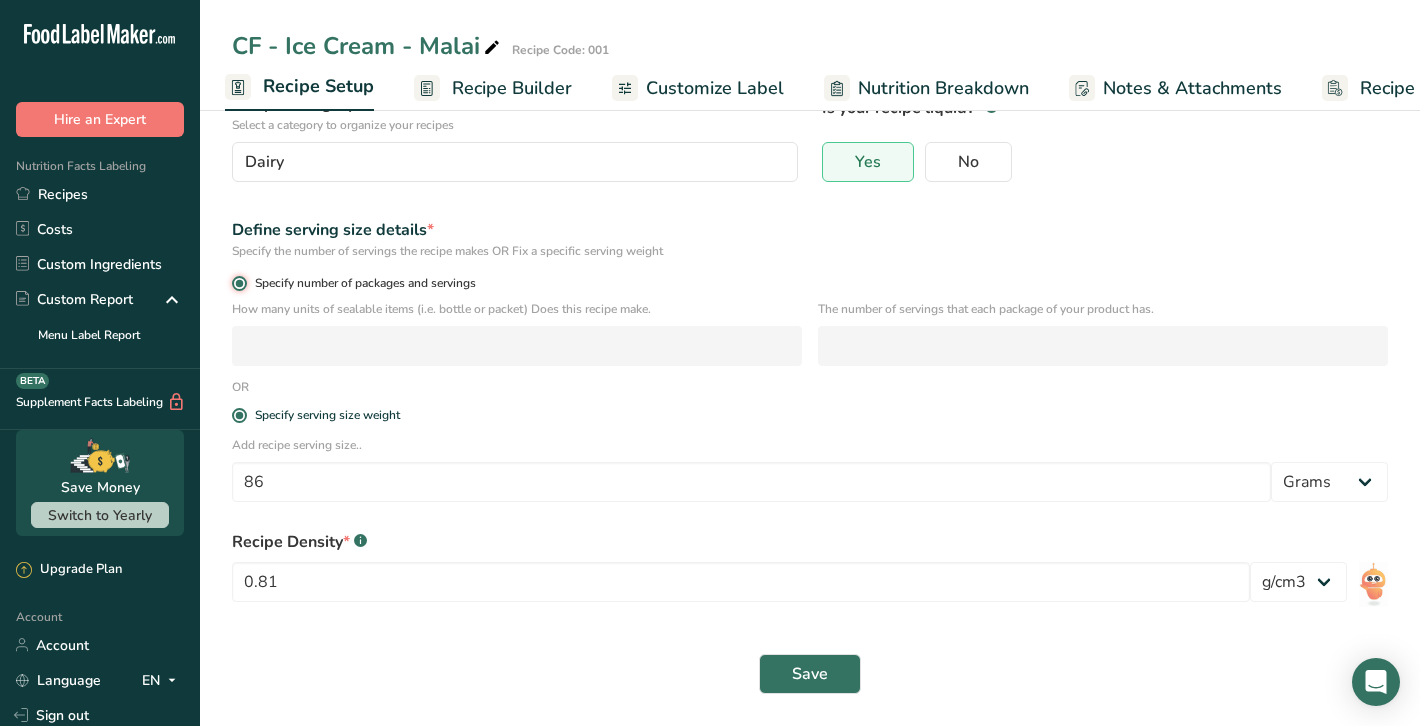type 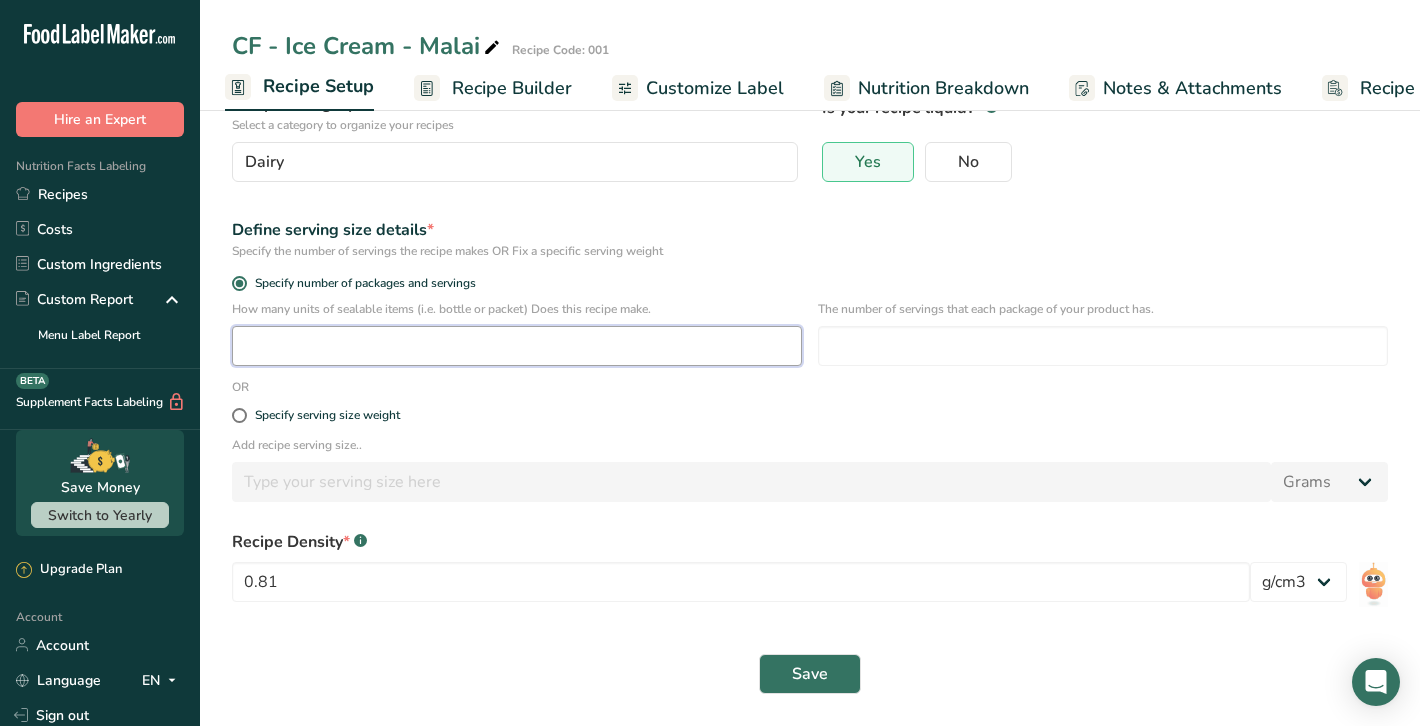 click at bounding box center (517, 346) 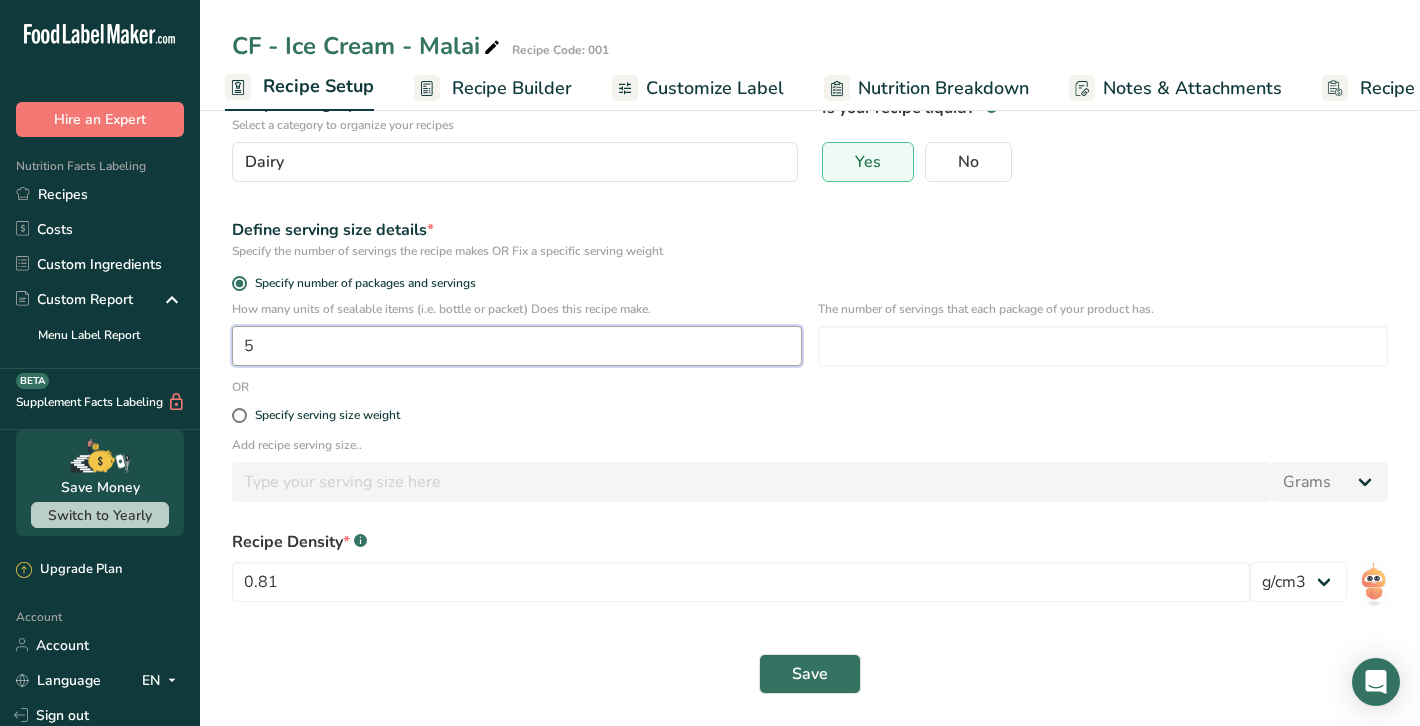 type on "5" 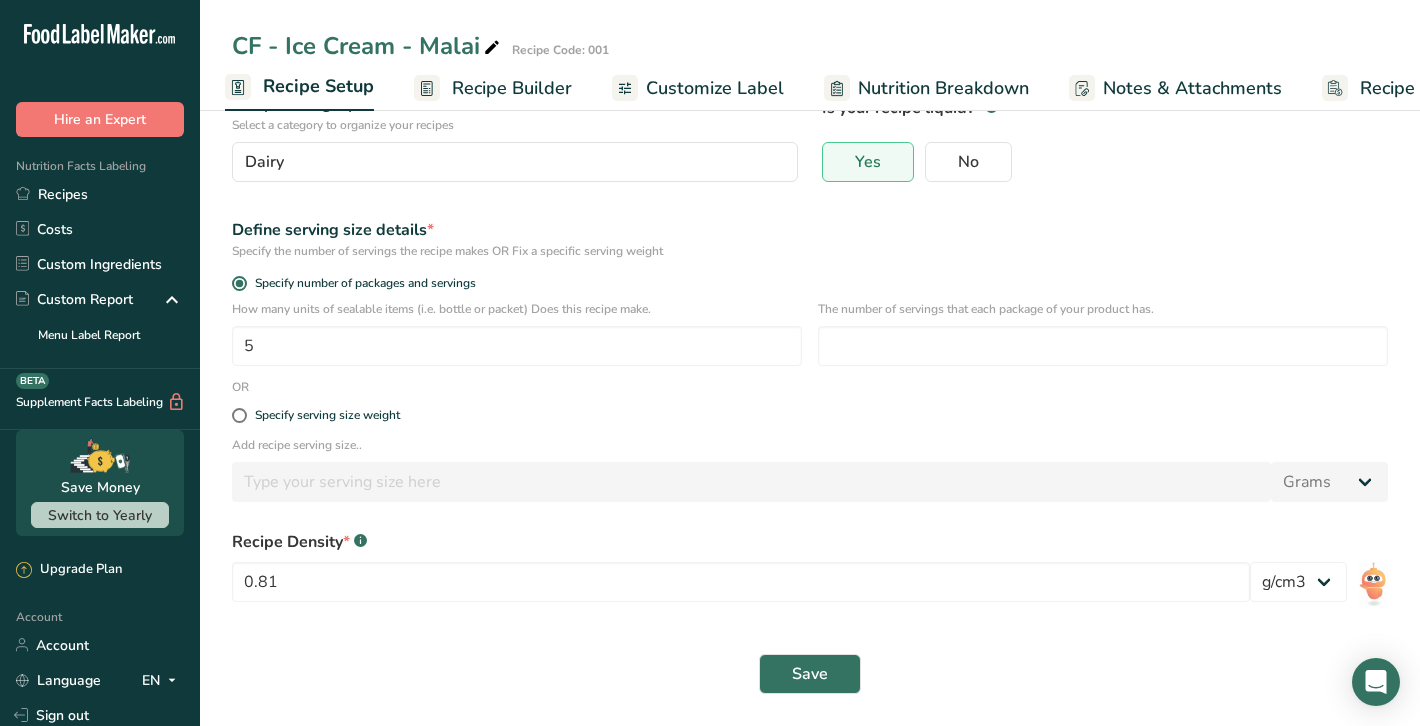 click on "Recipe name *   CF - Ice Cream - Malai
Recipe code
.a-a{fill:#347362;}.b-a{fill:#fff;}           001
Recipe Category *
Select a category to organize your recipes
Dairy
Standard Categories
Custom Categories
.a-a{fill:#347362;}.b-a{fill:#fff;}
Baked Goods
Beverages
Confectionery
Cooked Meals, Salads, & Sauces
Dairy
Snacks
Add New Category
Is your recipe liquid? *   .a-a{fill:#347362;}.b-a{fill:#fff;}           Yes   No
Define serving size details *
Specify the number of servings the recipe makes OR Fix a specific serving weight
Specify number of packages and servings
5
OR" at bounding box center (810, 339) 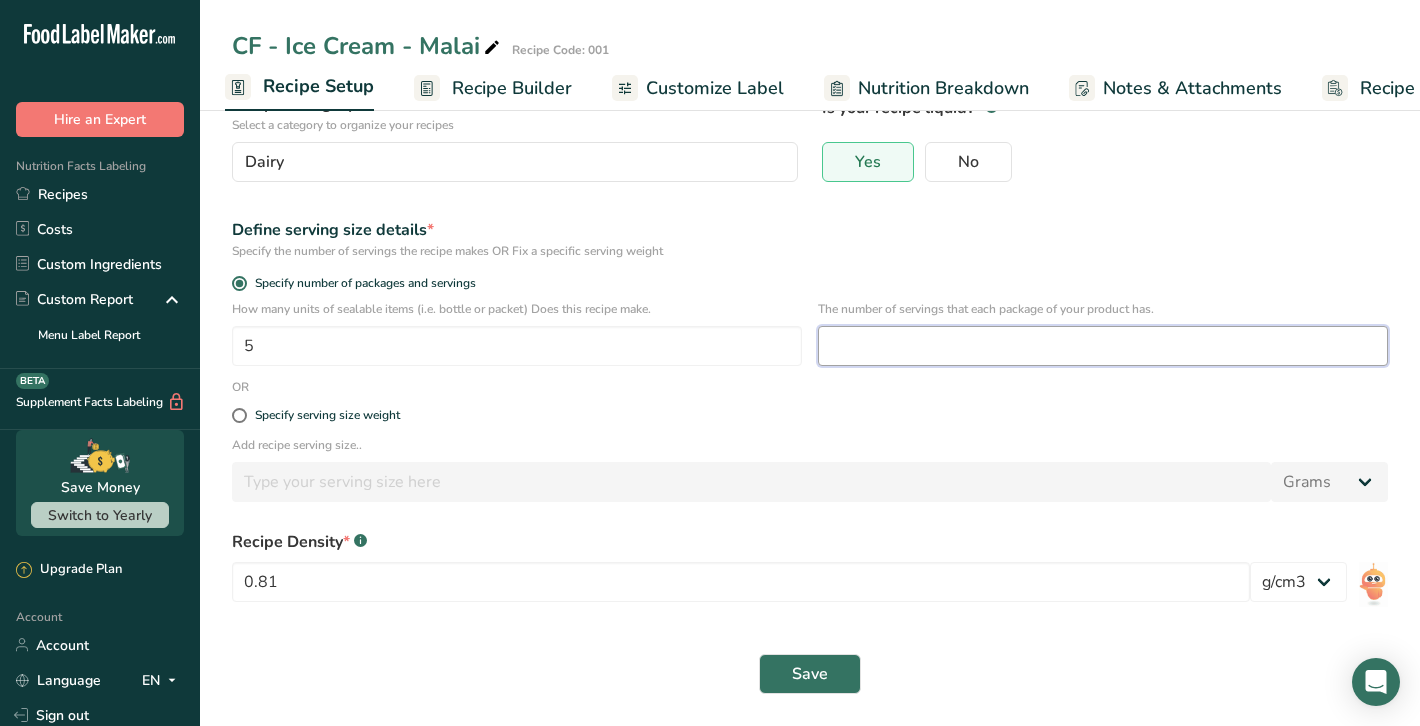 click at bounding box center [1103, 346] 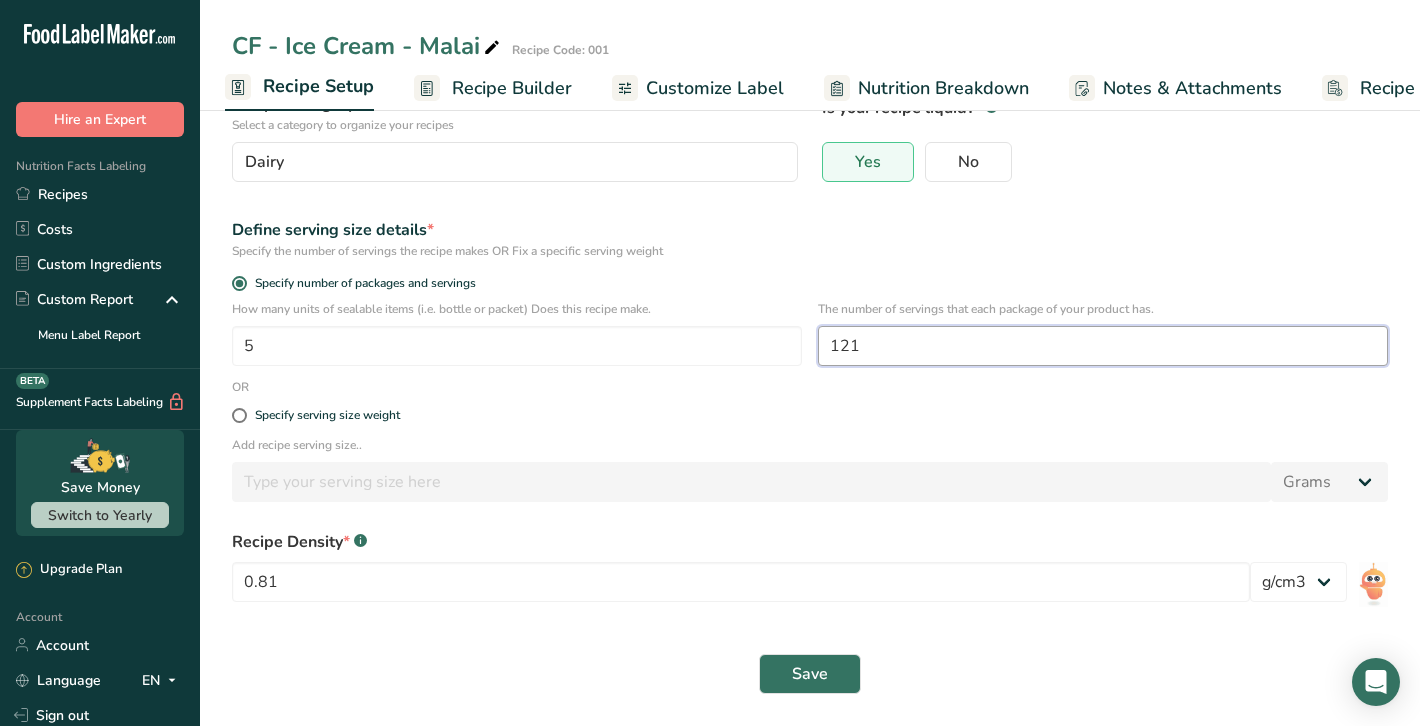drag, startPoint x: 968, startPoint y: 348, endPoint x: 805, endPoint y: 352, distance: 163.04907 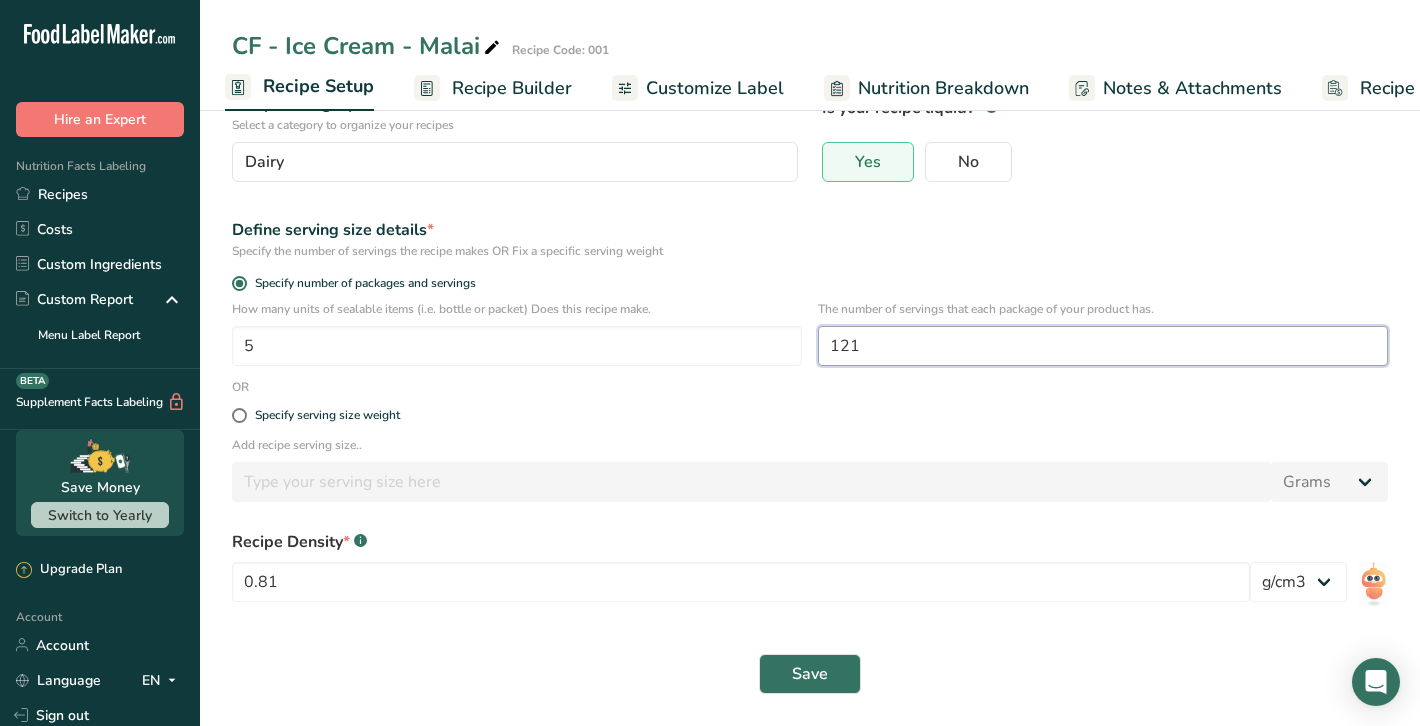 click on "How many units of sealable items (i.e. bottle or packet) Does this recipe make.
5
The number of servings that each package of your product has.
121" at bounding box center (810, 339) 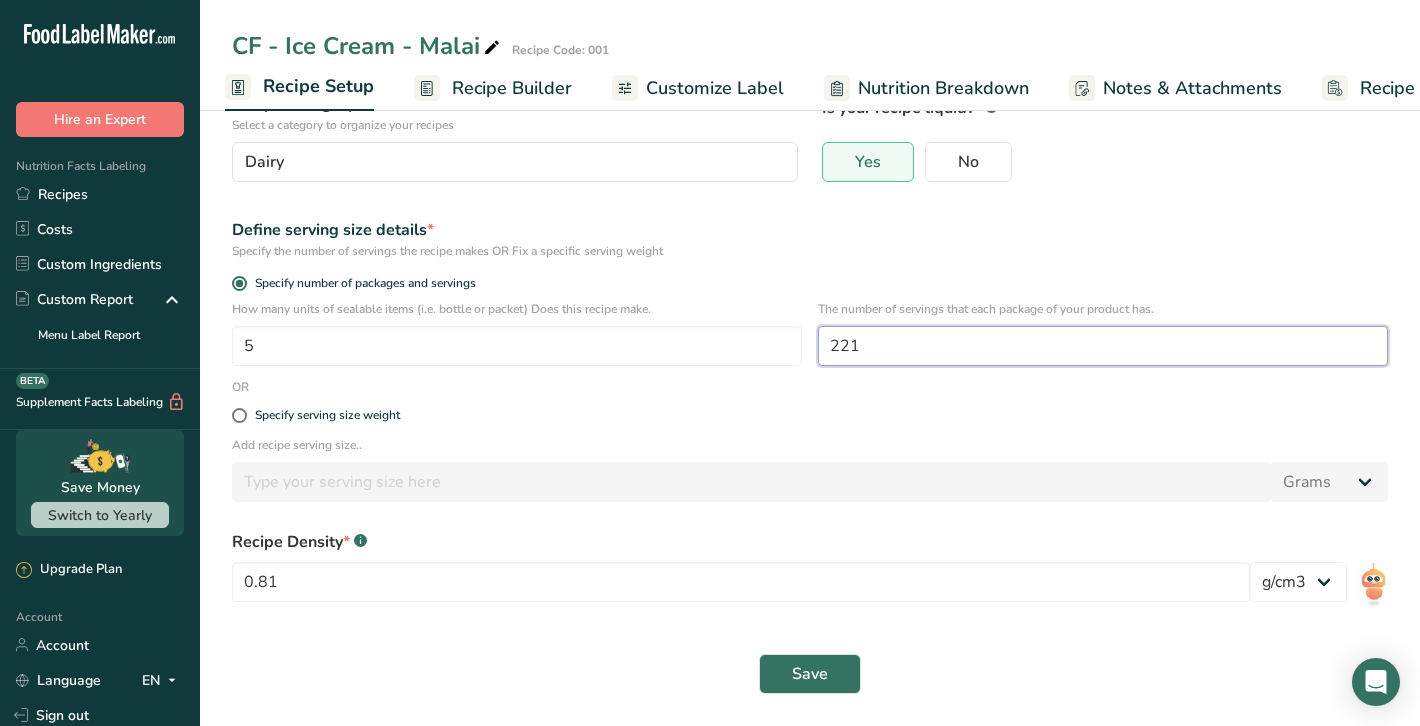type on "221" 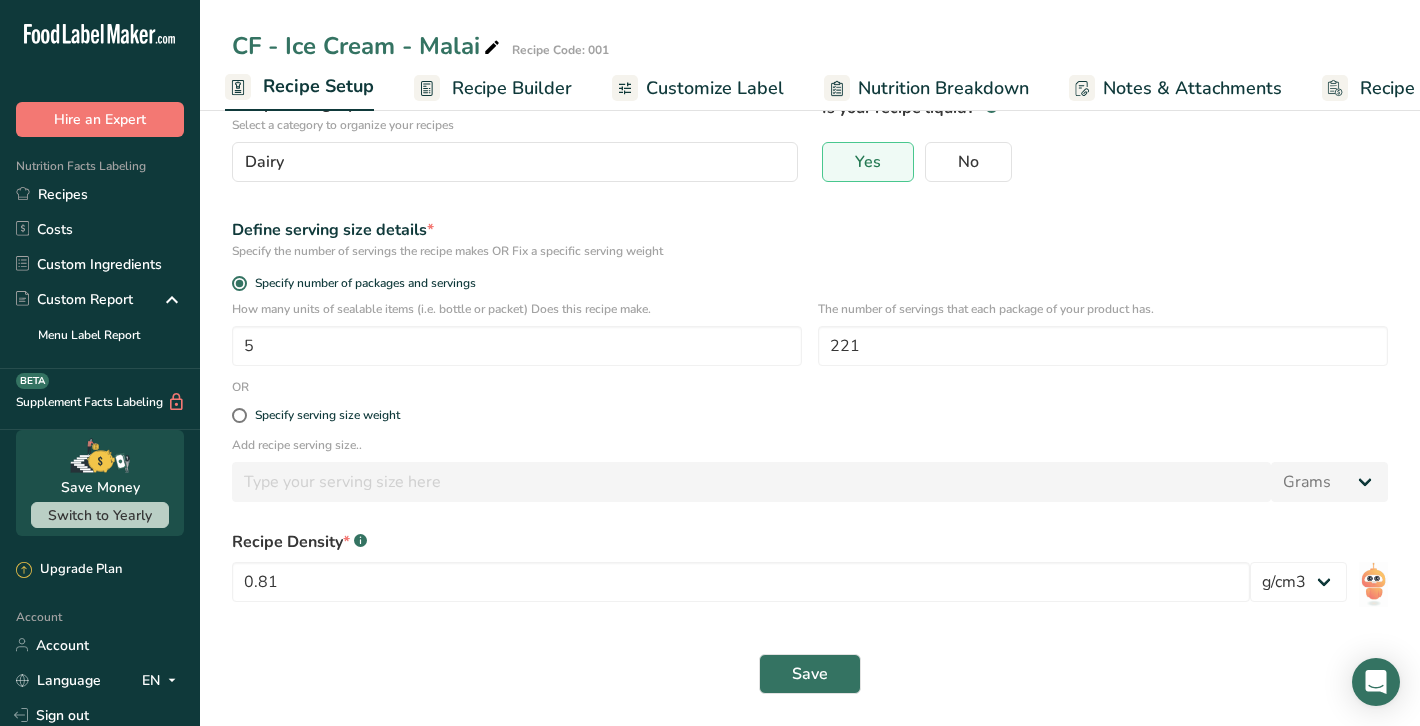 click on "Recipe name *   CF - Ice Cream - Malai
Recipe code
.a-a{fill:#347362;}.b-a{fill:#fff;}           001
Recipe Category *
Select a category to organize your recipes
Dairy
Standard Categories
Custom Categories
.a-a{fill:#347362;}.b-a{fill:#fff;}
Baked Goods
Beverages
Confectionery
Cooked Meals, Salads, & Sauces
Dairy
Snacks
Add New Category
Is your recipe liquid? *   .a-a{fill:#347362;}.b-a{fill:#fff;}           Yes   No
Define serving size details *
Specify the number of servings the recipe makes OR Fix a specific serving weight
Specify number of packages and servings
5     221
OR" at bounding box center [810, 339] 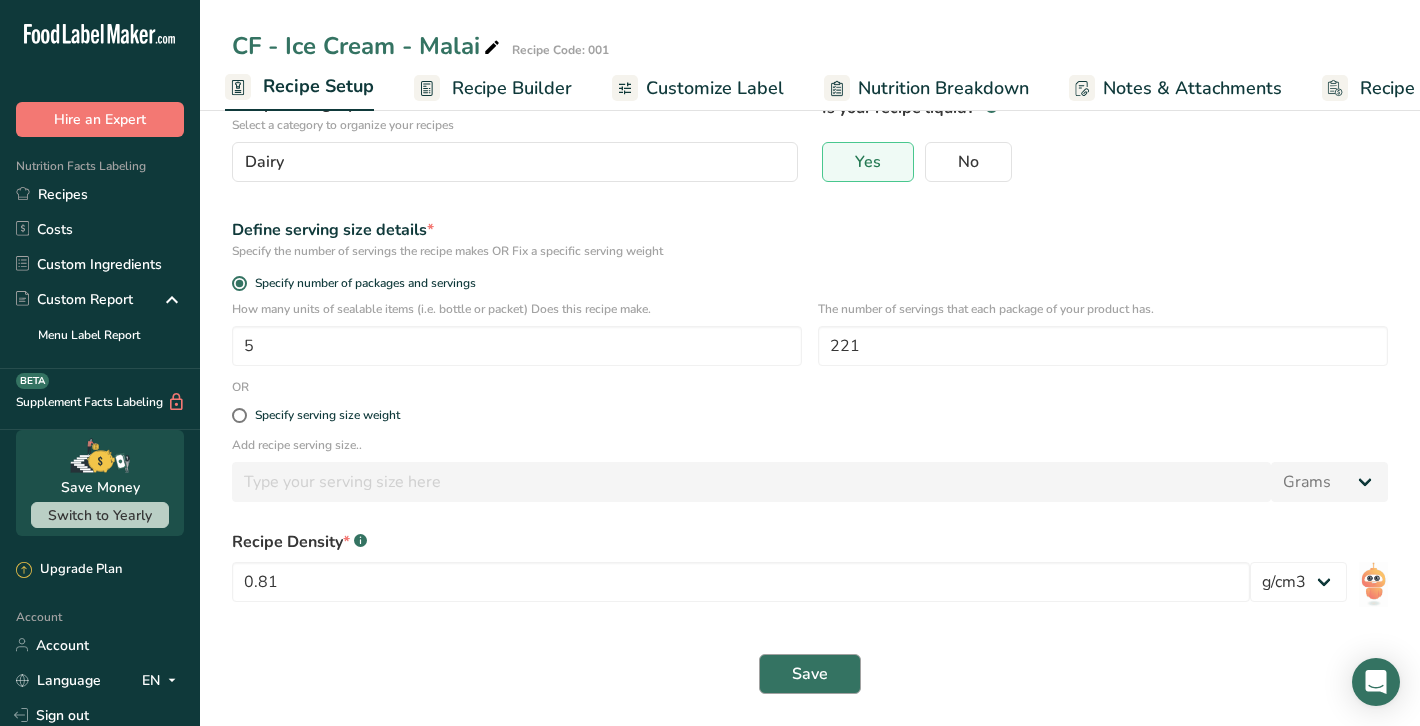 click on "Save" at bounding box center [810, 674] 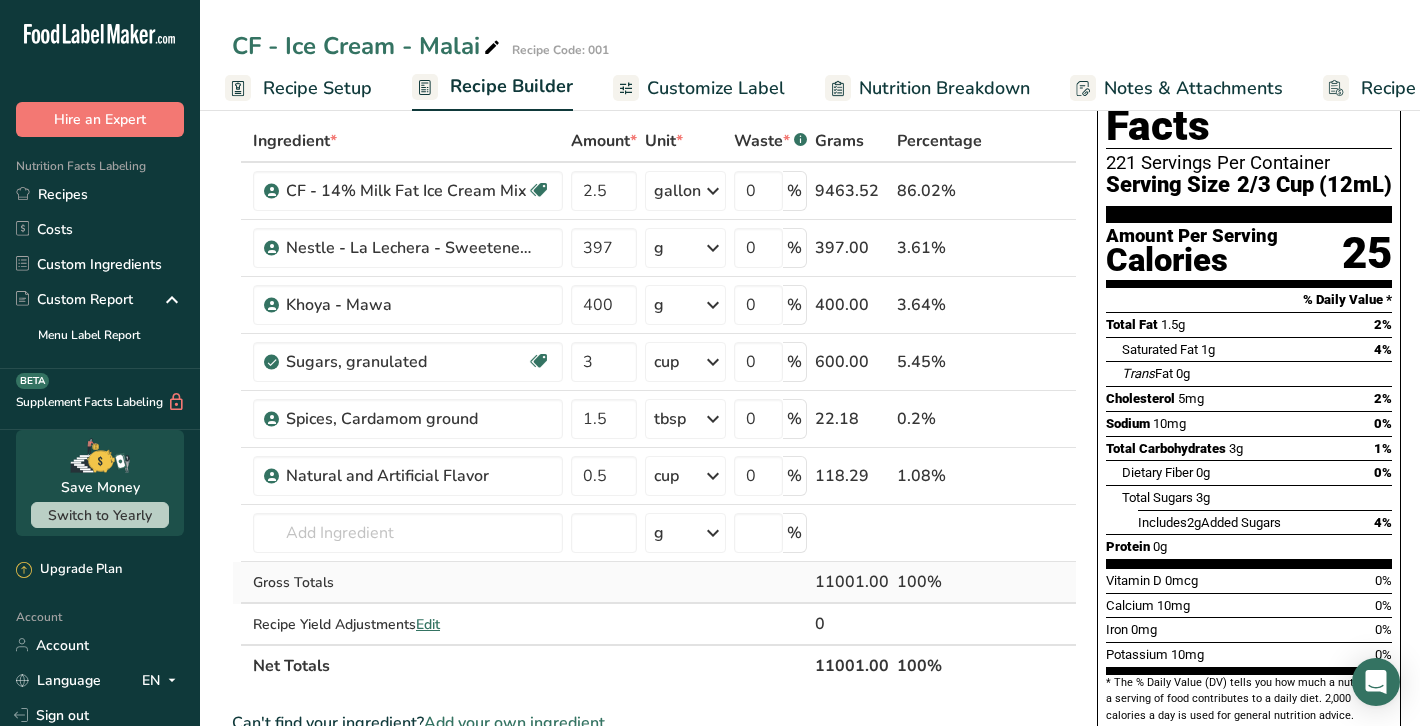 scroll, scrollTop: 81, scrollLeft: 0, axis: vertical 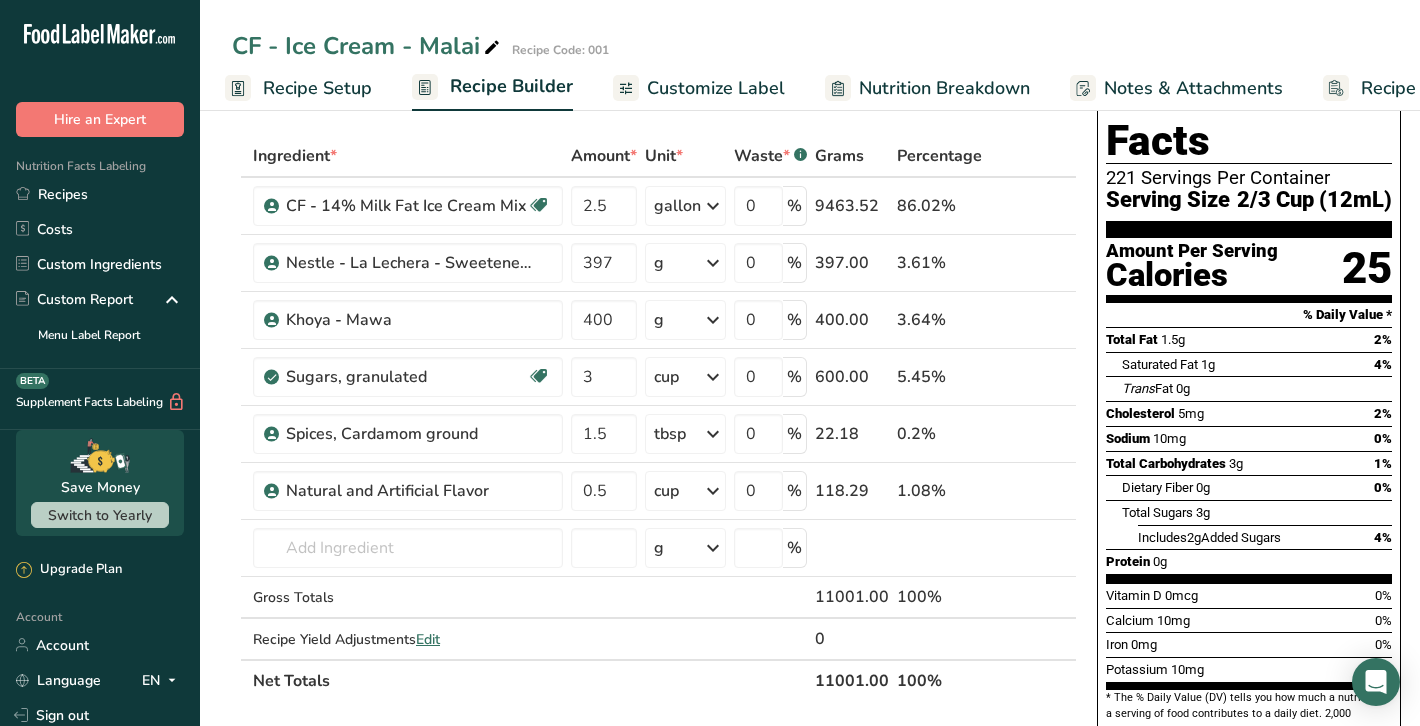 click on "Recipe Setup" at bounding box center [317, 88] 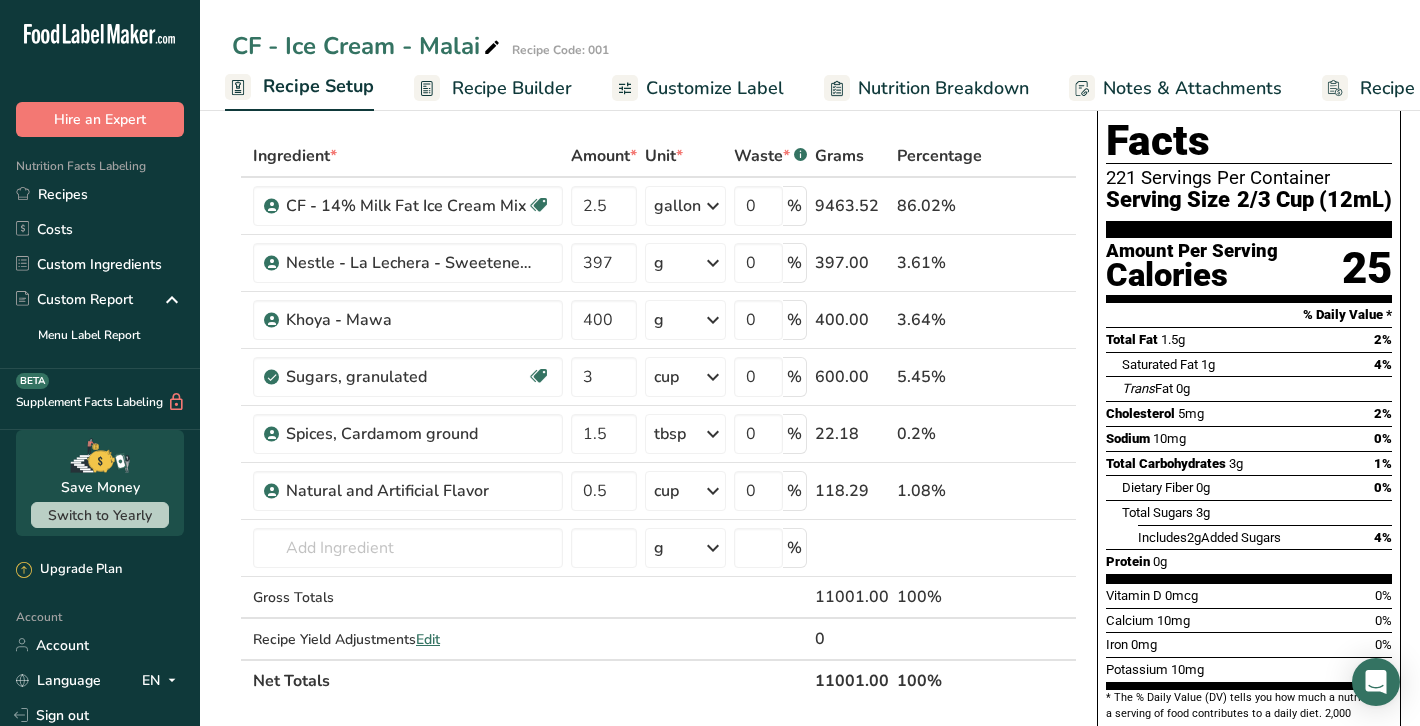 select on "22" 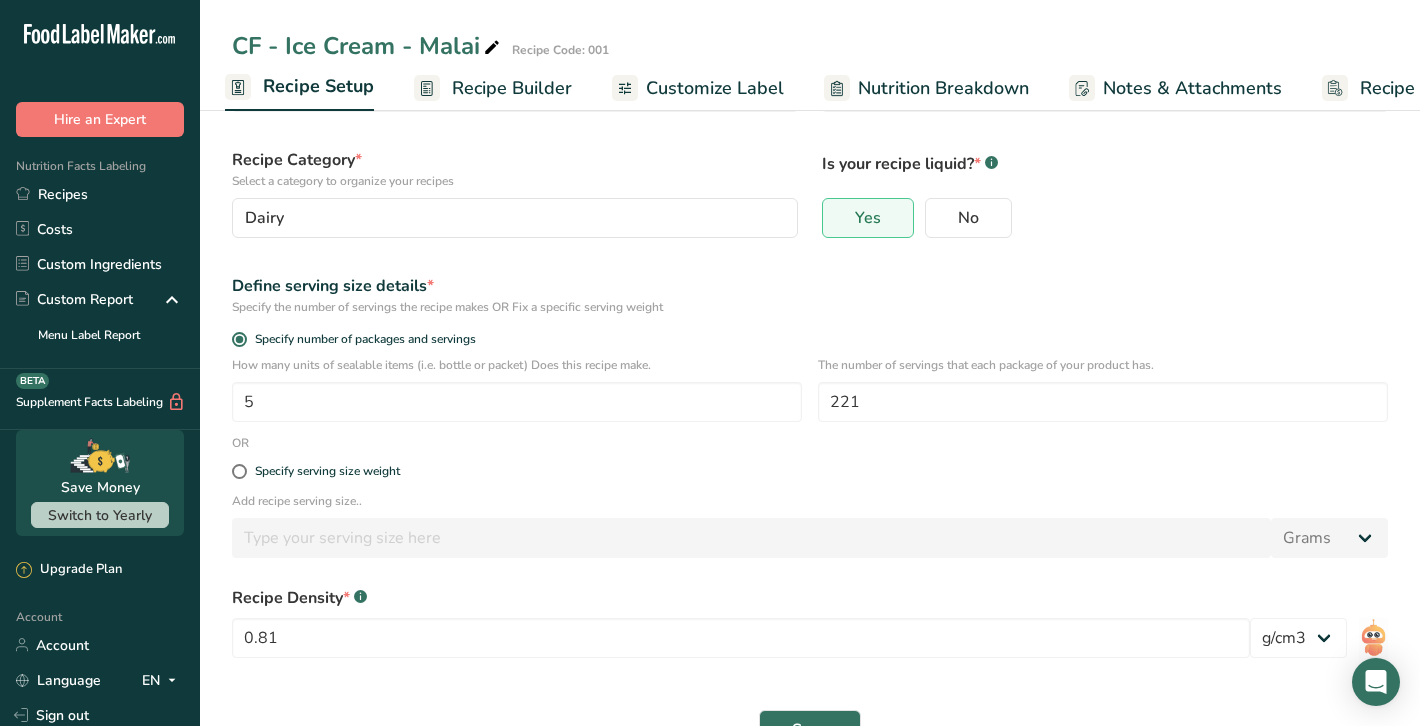 scroll, scrollTop: 146, scrollLeft: 0, axis: vertical 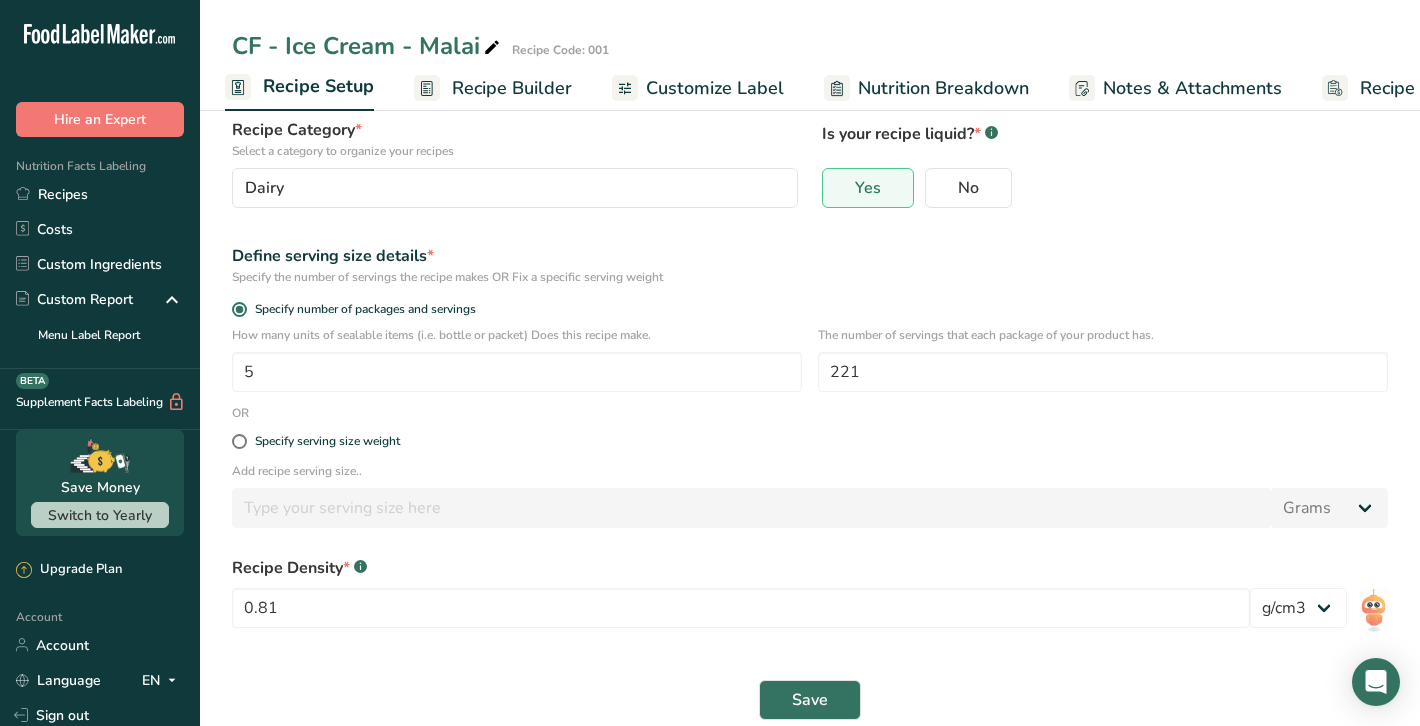 click on "Recipe Builder" at bounding box center [493, 88] 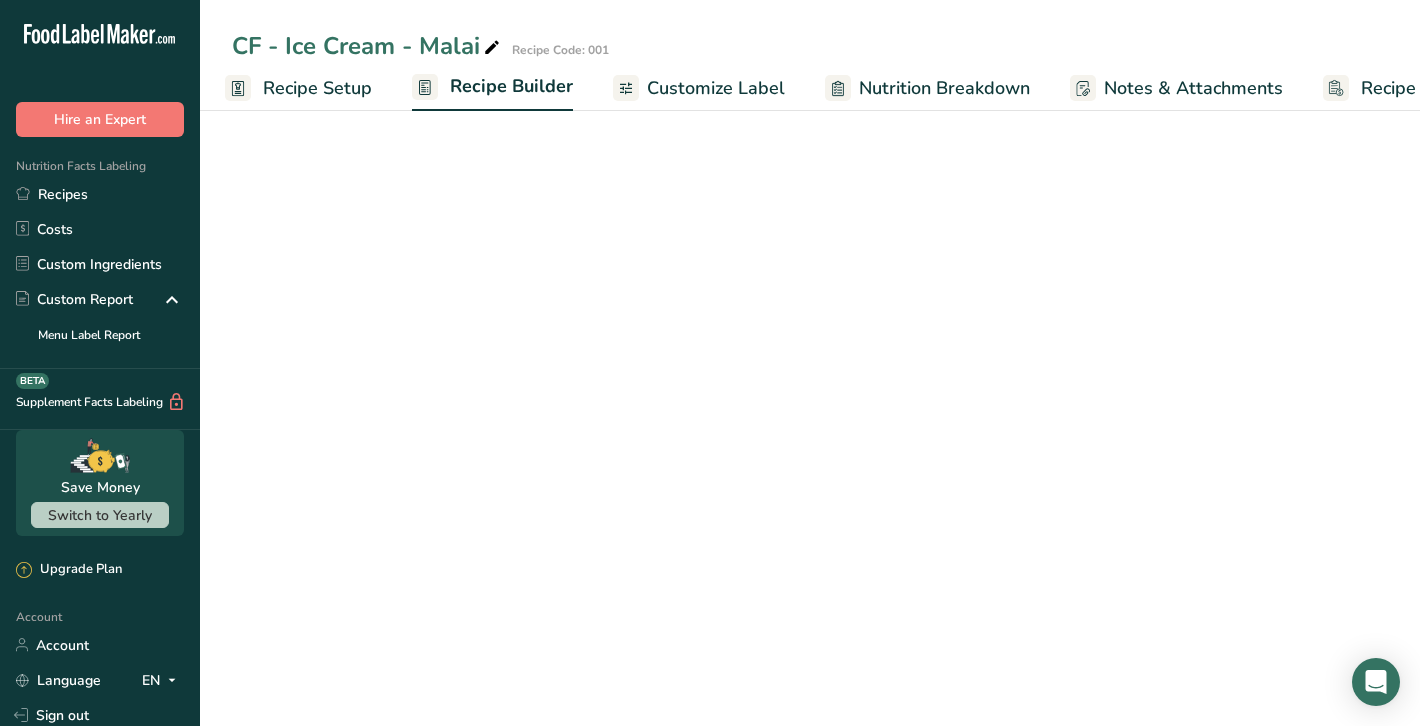 scroll, scrollTop: 0, scrollLeft: 101, axis: horizontal 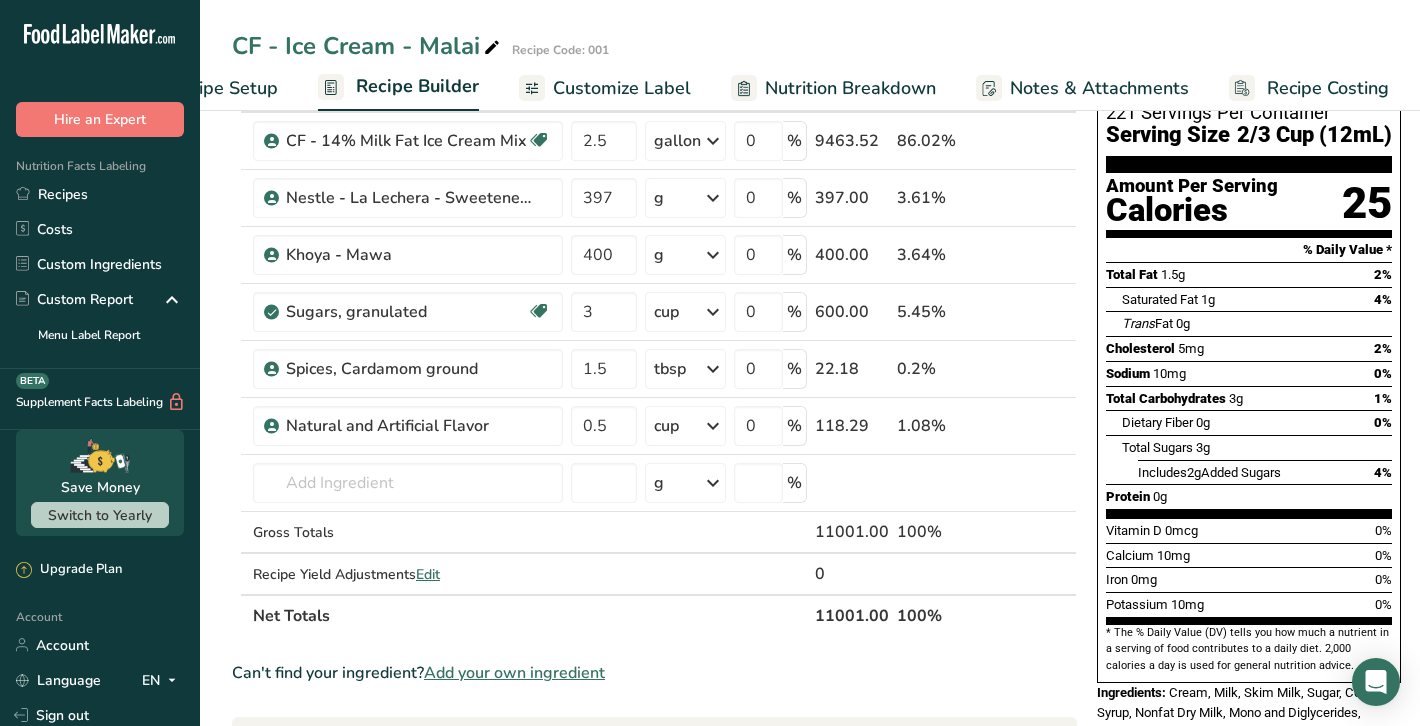 click on "Add Ingredients
Manage Recipe         Delete Recipe           Duplicate Recipe             Scale Recipe             Save as Sub-Recipe   .a-a{fill:#347362;}.b-a{fill:#fff;}                               Nutrition Breakdown                 Recipe Card
NEW
Amino Acids Pattern Report           Activity History
Download
Choose your preferred label style
Standard FDA label
Standard FDA label
The most common format for nutrition facts labels in compliance with the FDA's typeface, style and requirements
Tabular FDA label
A label format compliant with the FDA regulations presented in a tabular (horizontal) display.
Linear FDA label
A simple linear display for small sized packages.
Simplified FDA label" at bounding box center (810, 637) 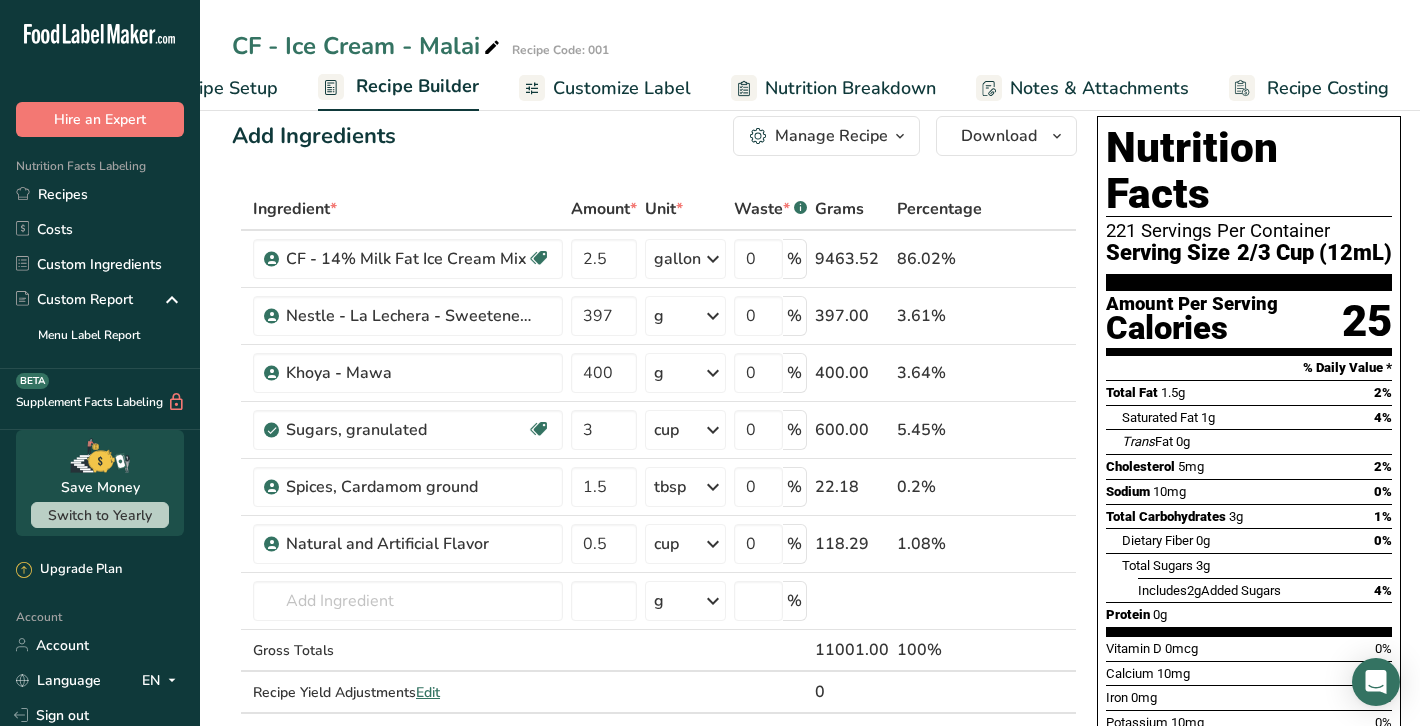 scroll, scrollTop: 19, scrollLeft: 0, axis: vertical 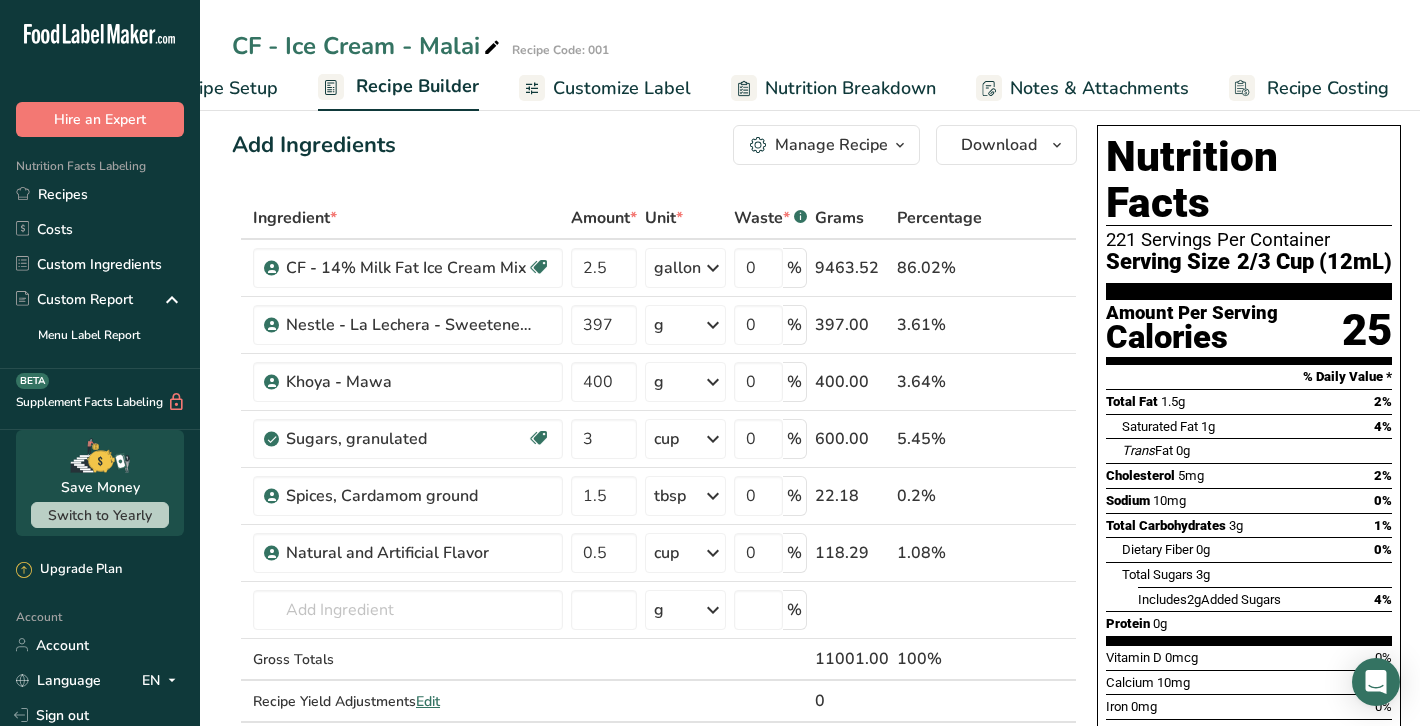 click on "Recipe Setup" at bounding box center [223, 88] 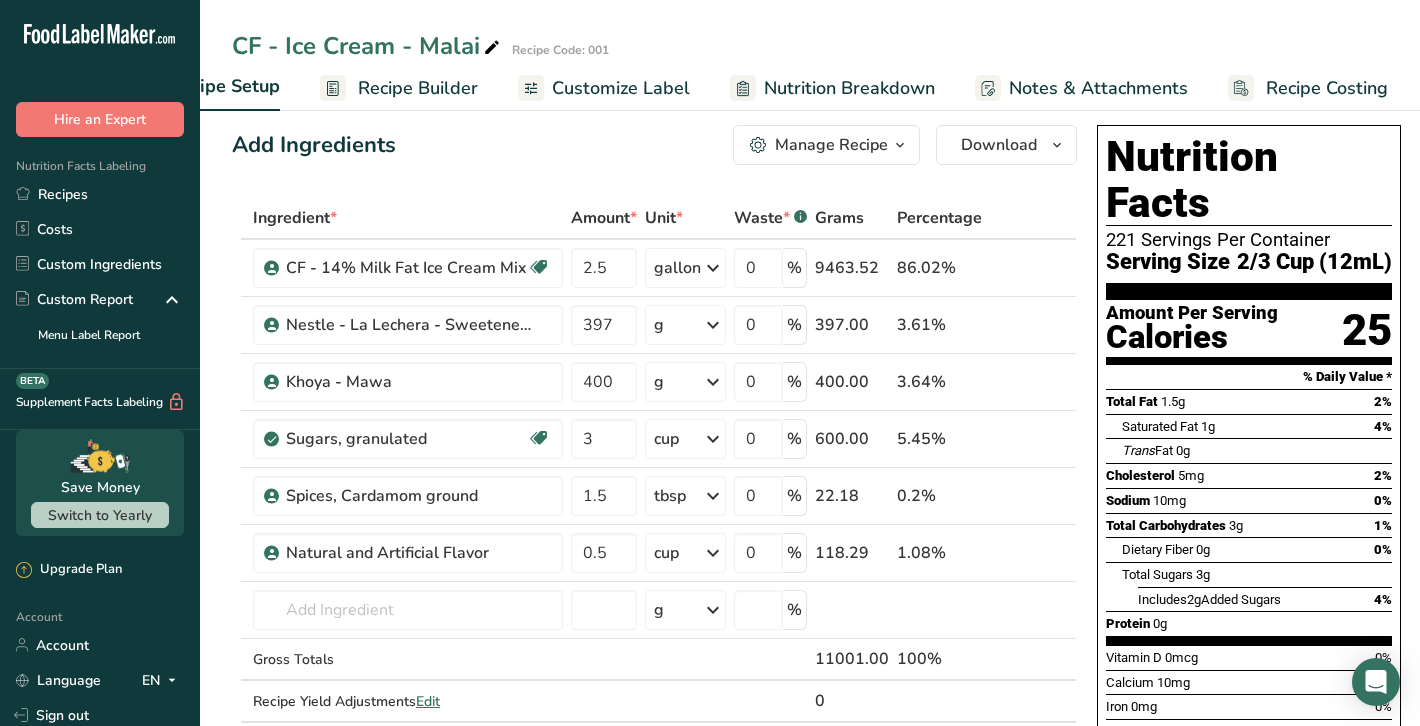 select on "22" 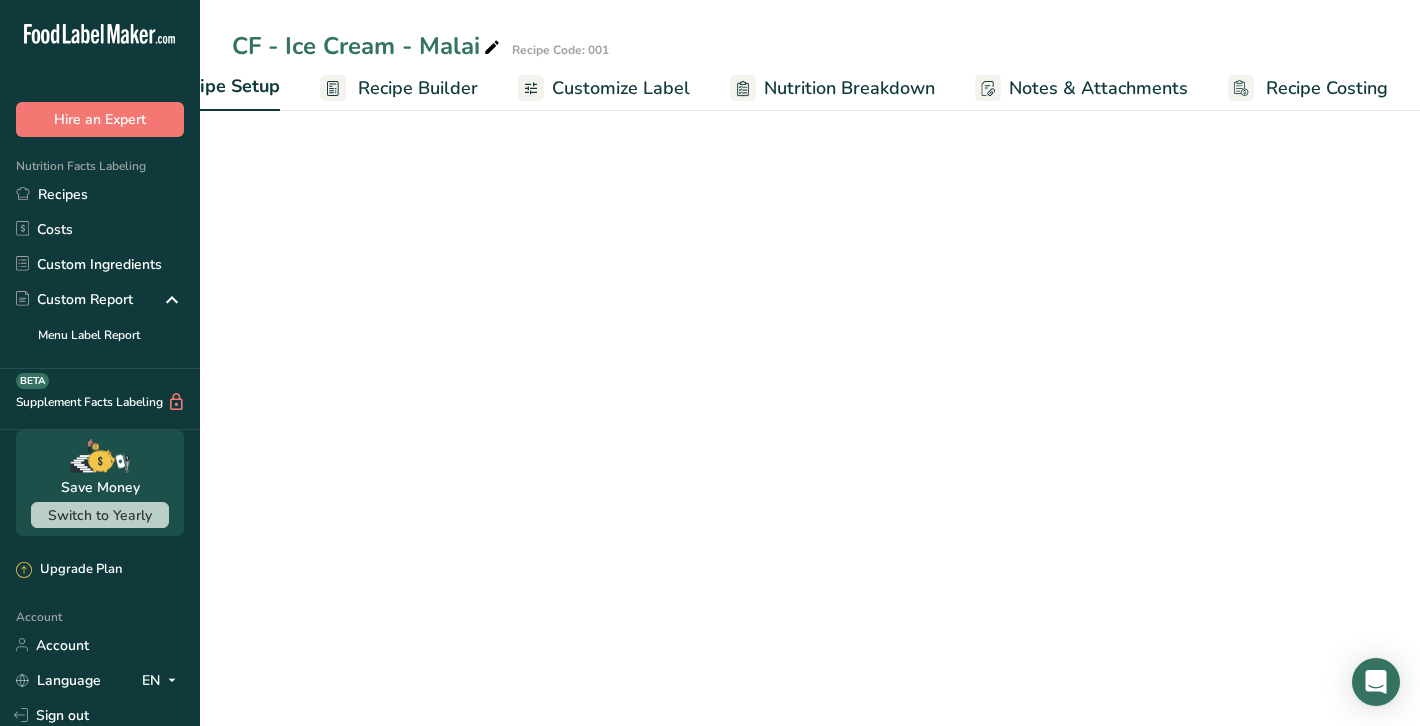 scroll, scrollTop: 0, scrollLeft: 7, axis: horizontal 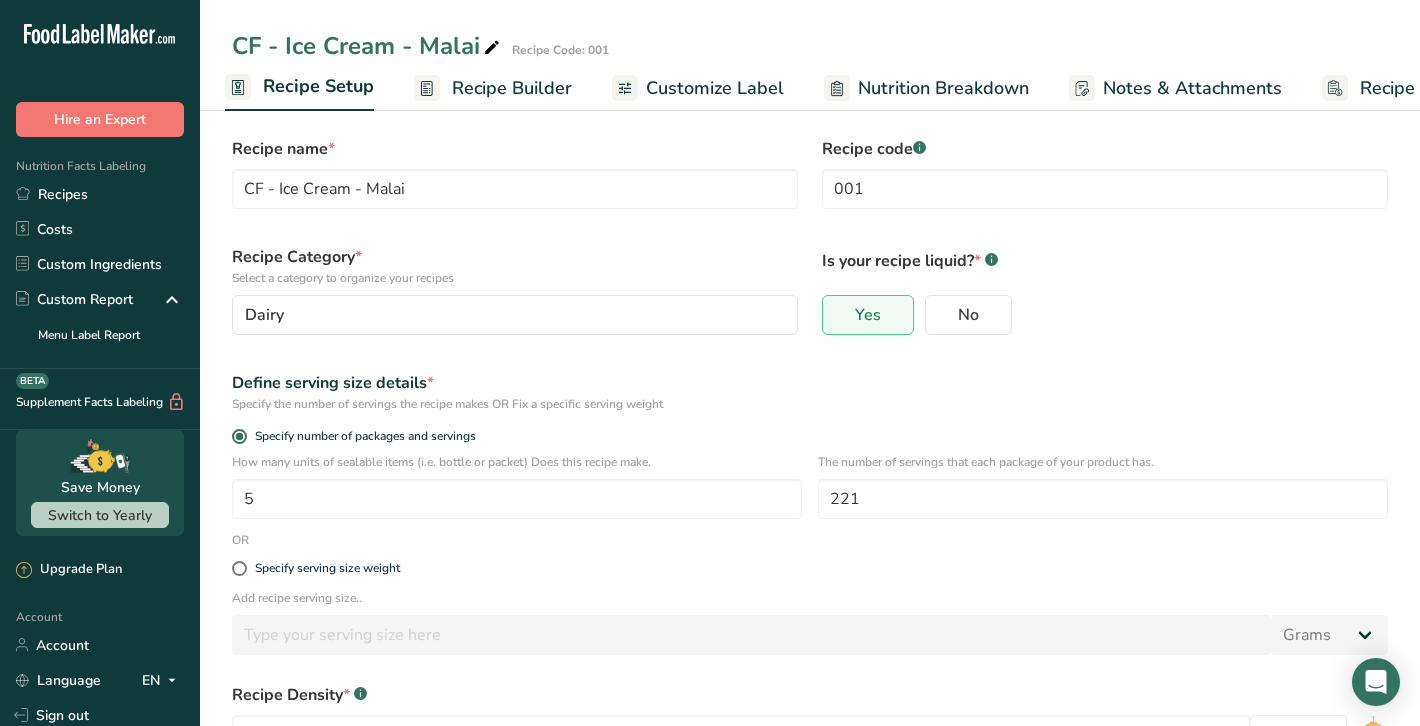 click on "Recipe Builder" at bounding box center [512, 88] 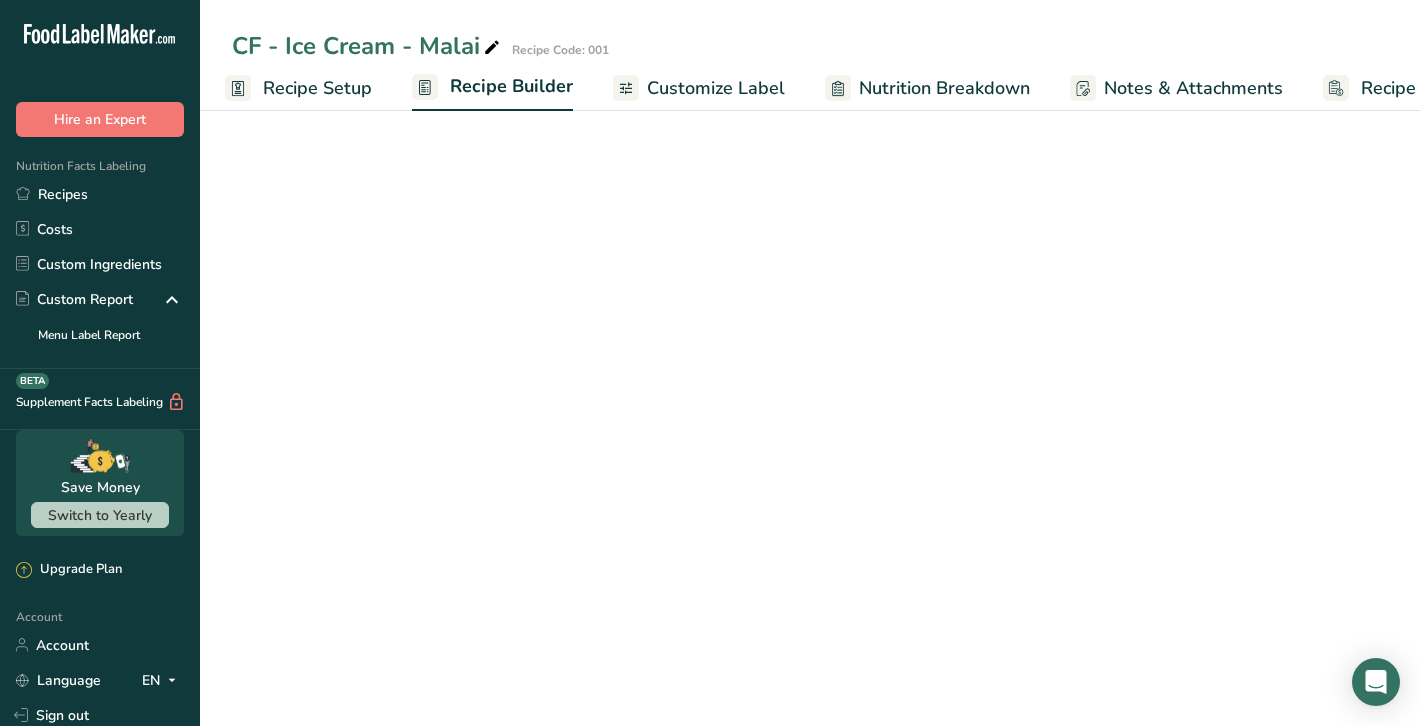 scroll, scrollTop: 0, scrollLeft: 101, axis: horizontal 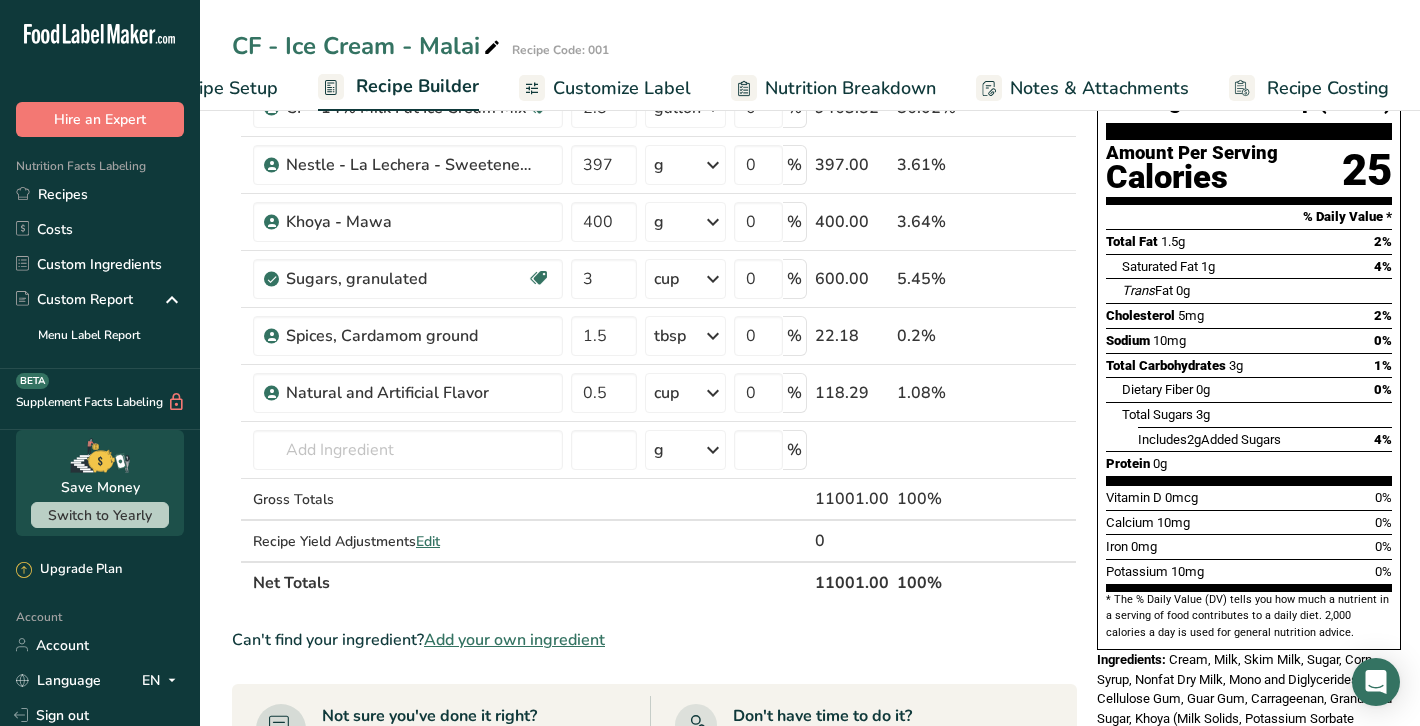 drag, startPoint x: 815, startPoint y: 584, endPoint x: 869, endPoint y: 592, distance: 54.589375 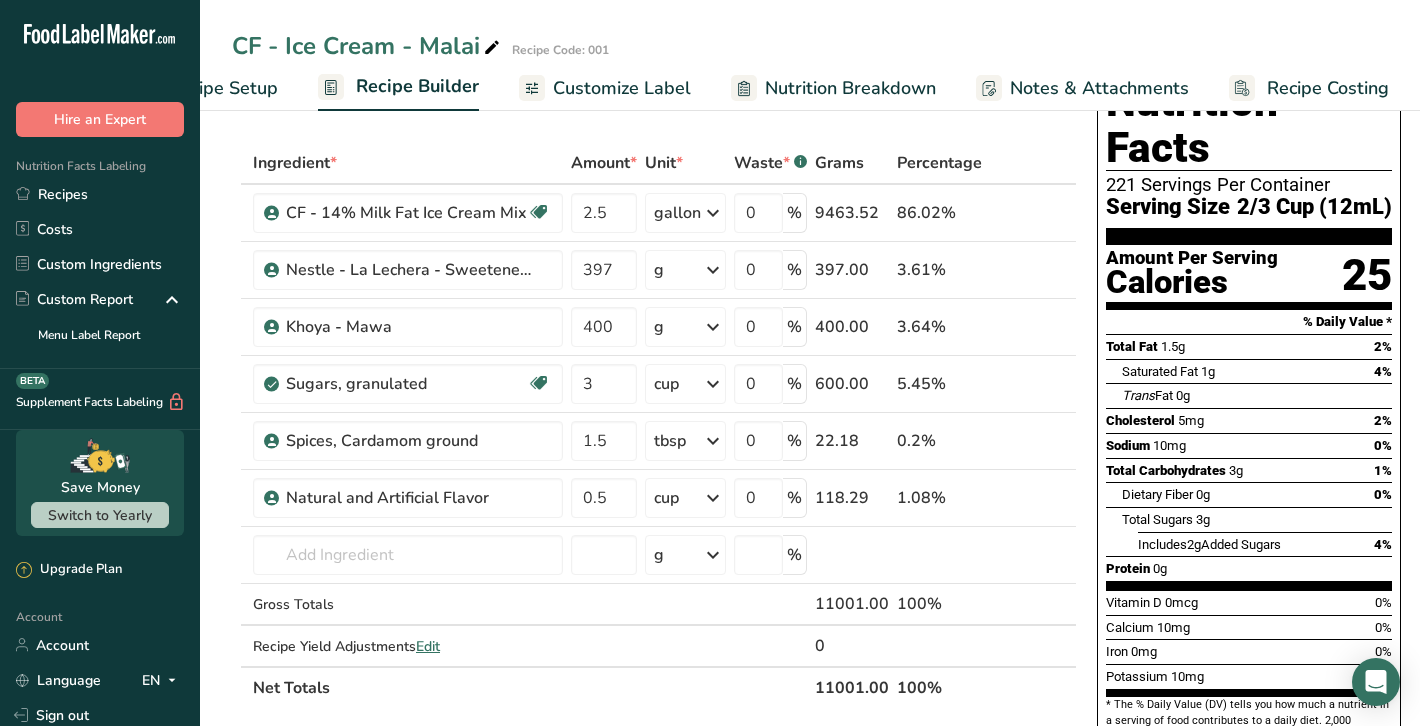 scroll, scrollTop: 71, scrollLeft: 0, axis: vertical 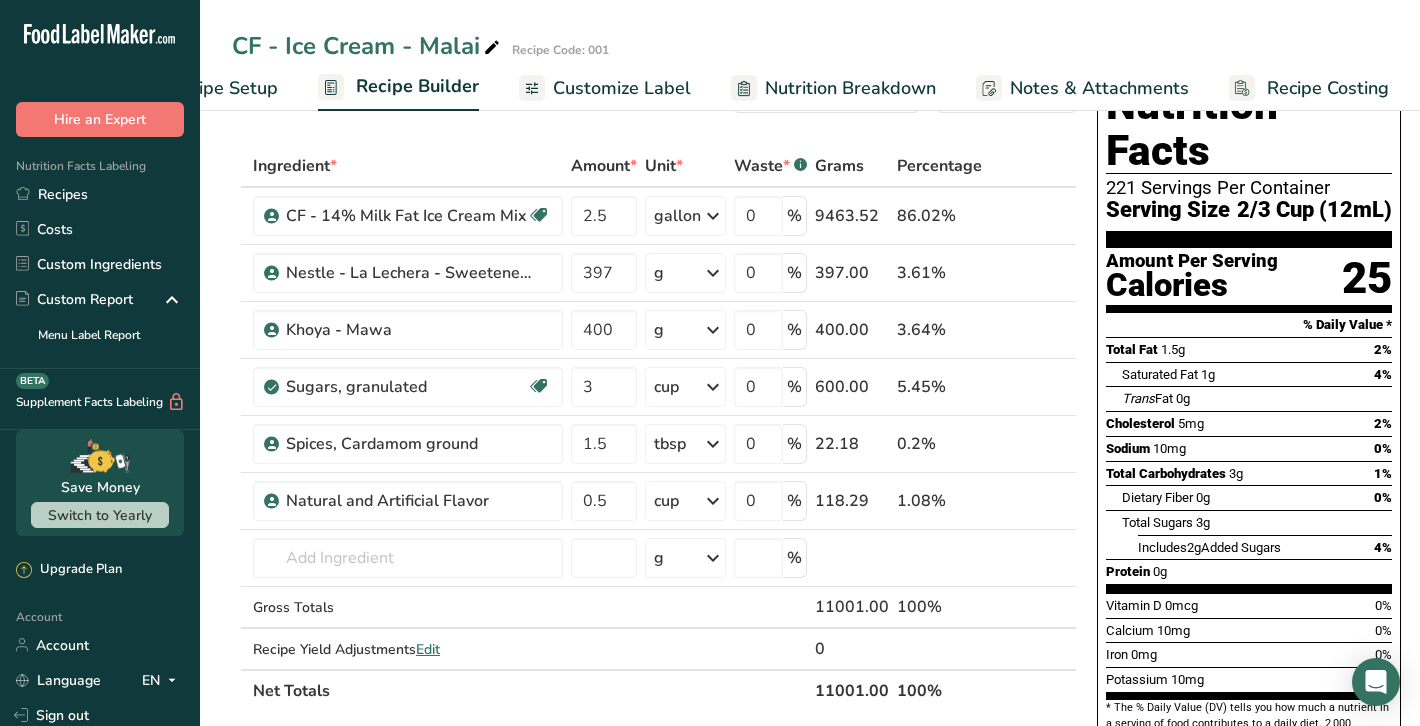 click on "Nutrition Facts
221 Servings Per Container
Serving Size
2/3 Cup (12mL)
Amount Per Serving
Calories
25
% Daily Value *
Total Fat
1.5g
2%
Saturated Fat
1g
4%
Trans  Fat
0g
Cholesterol
5mg
2%
Sodium
10mg
0%
Total Carbohydrates
3g
1%
Dietary Fiber
0g
0%" at bounding box center (1249, 484) 